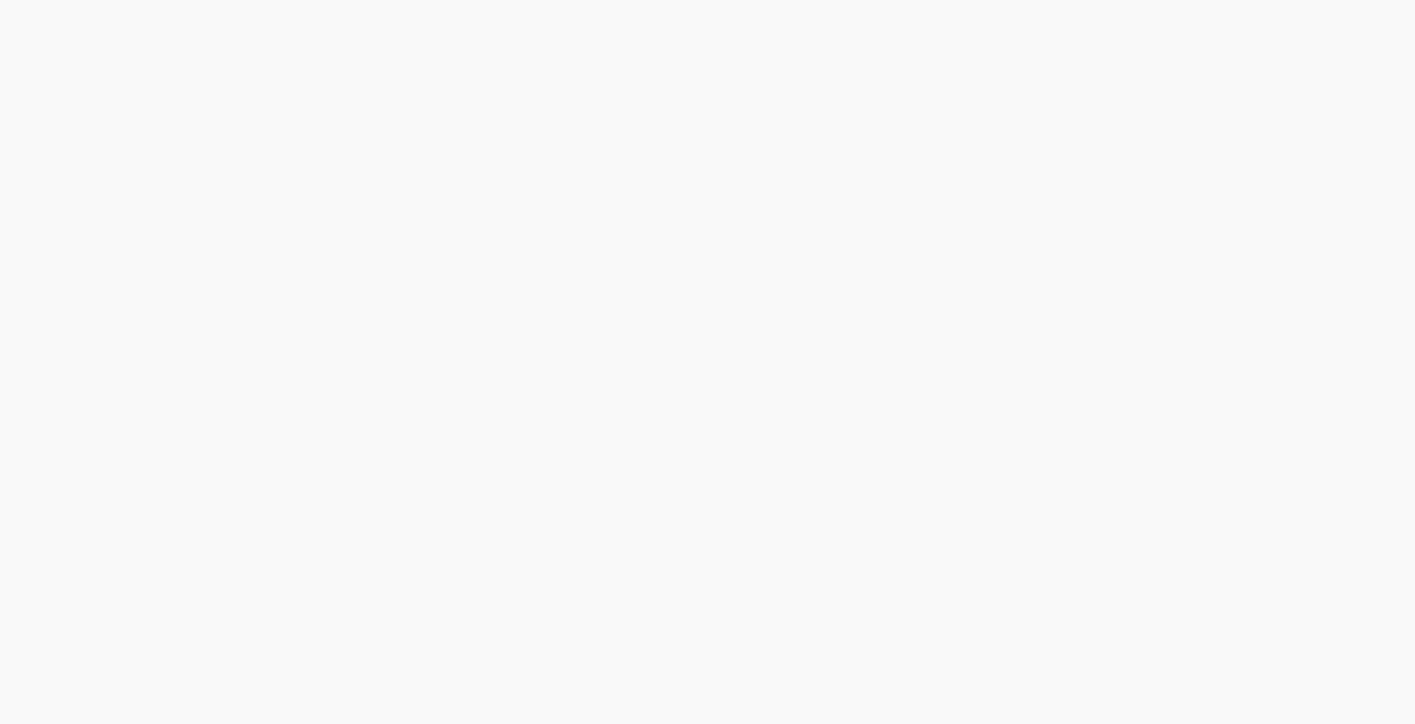 scroll, scrollTop: 0, scrollLeft: 0, axis: both 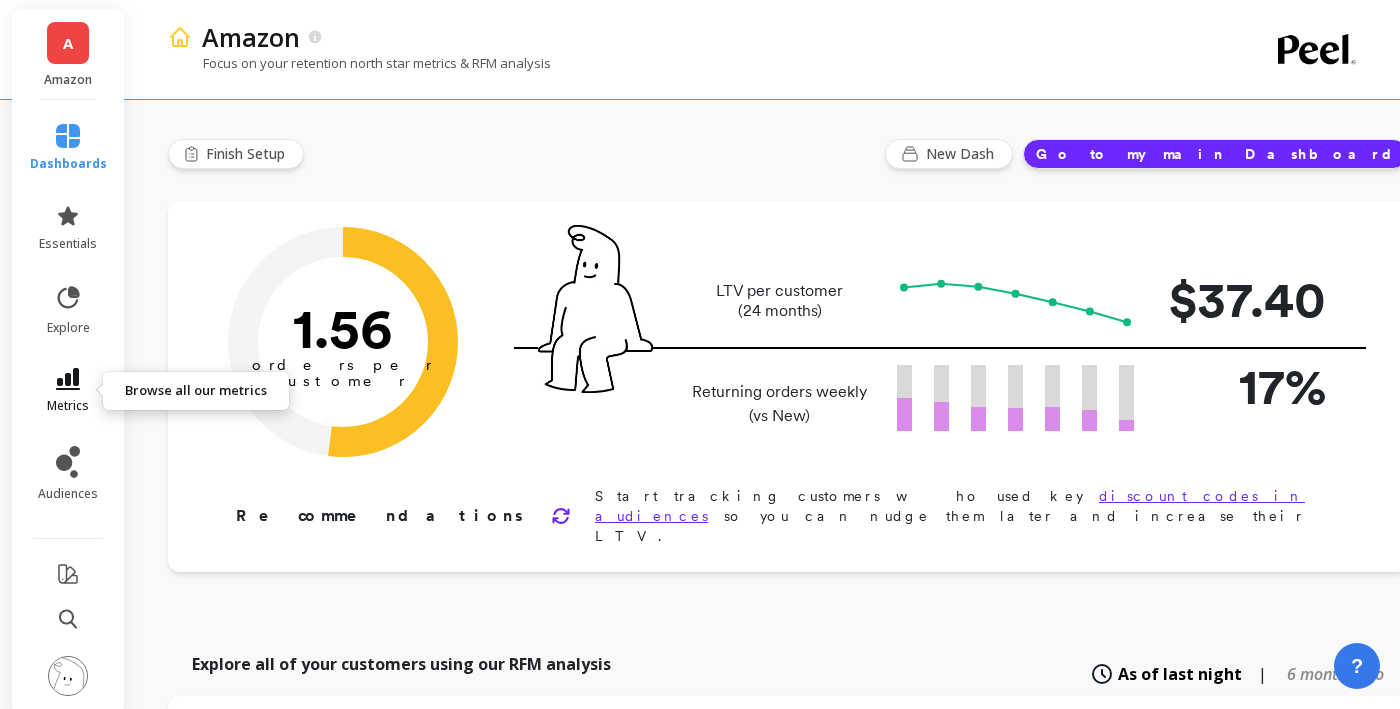 click at bounding box center [68, 379] 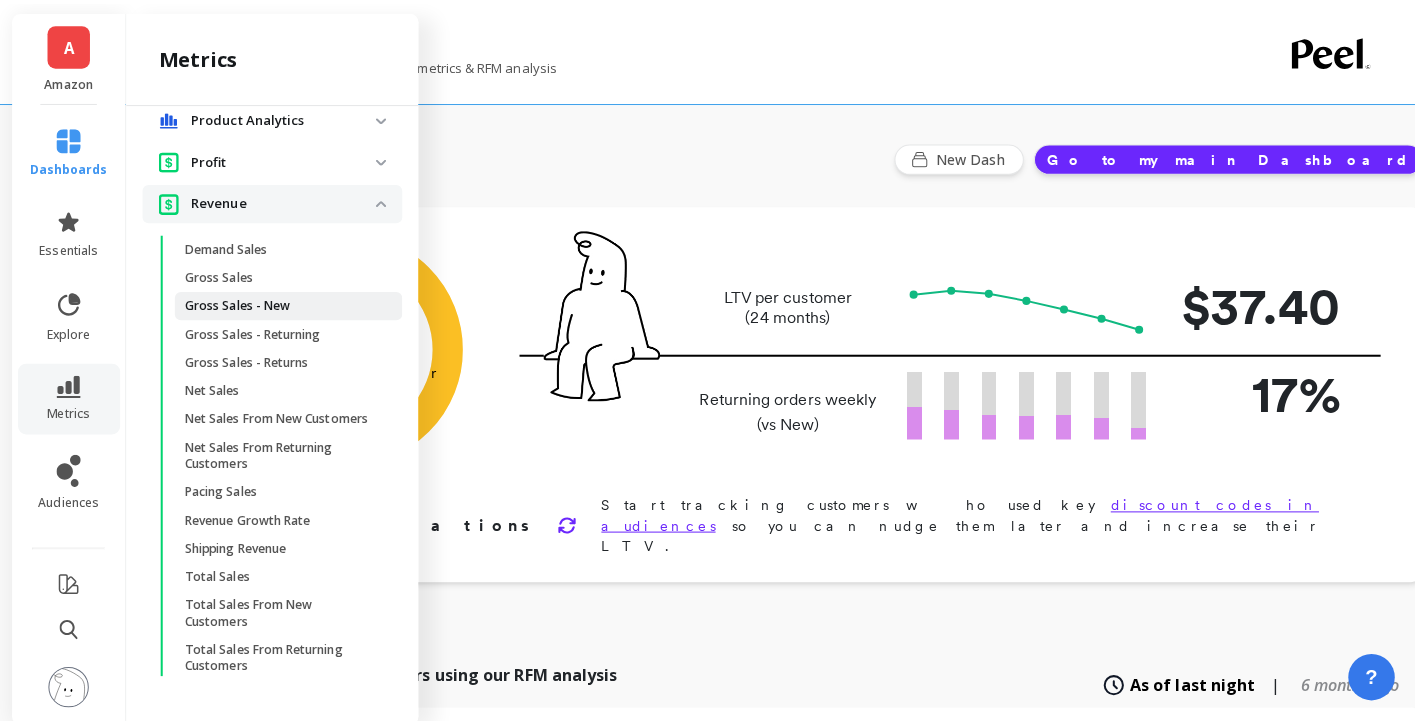 scroll, scrollTop: 200, scrollLeft: 0, axis: vertical 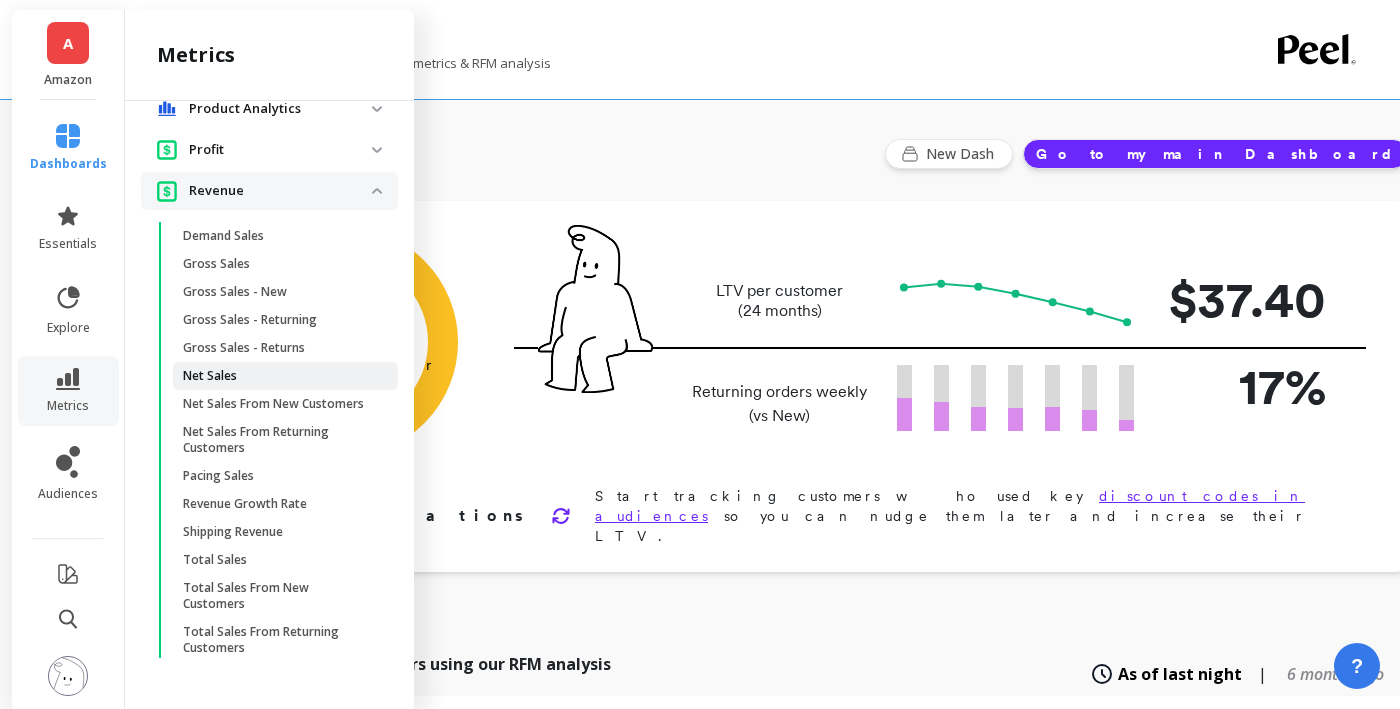 click on "Net Sales" at bounding box center (210, 376) 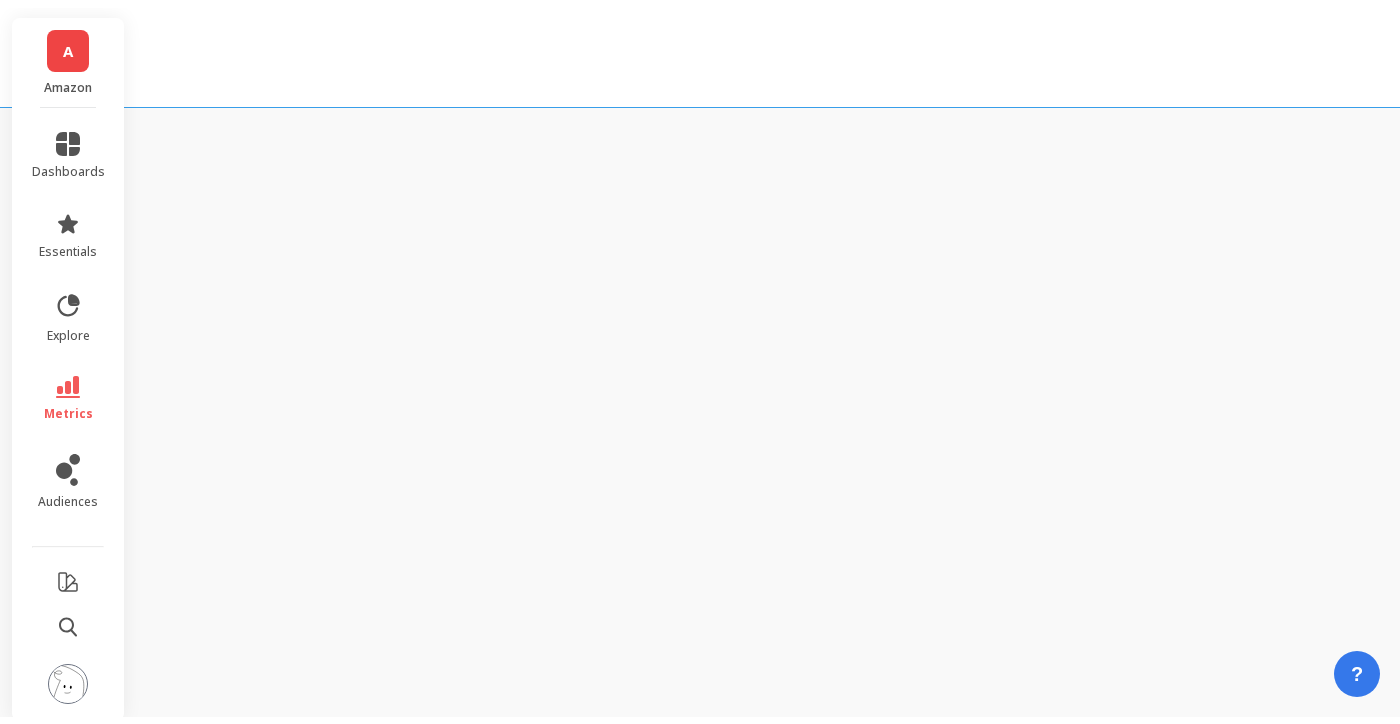 scroll, scrollTop: 0, scrollLeft: 0, axis: both 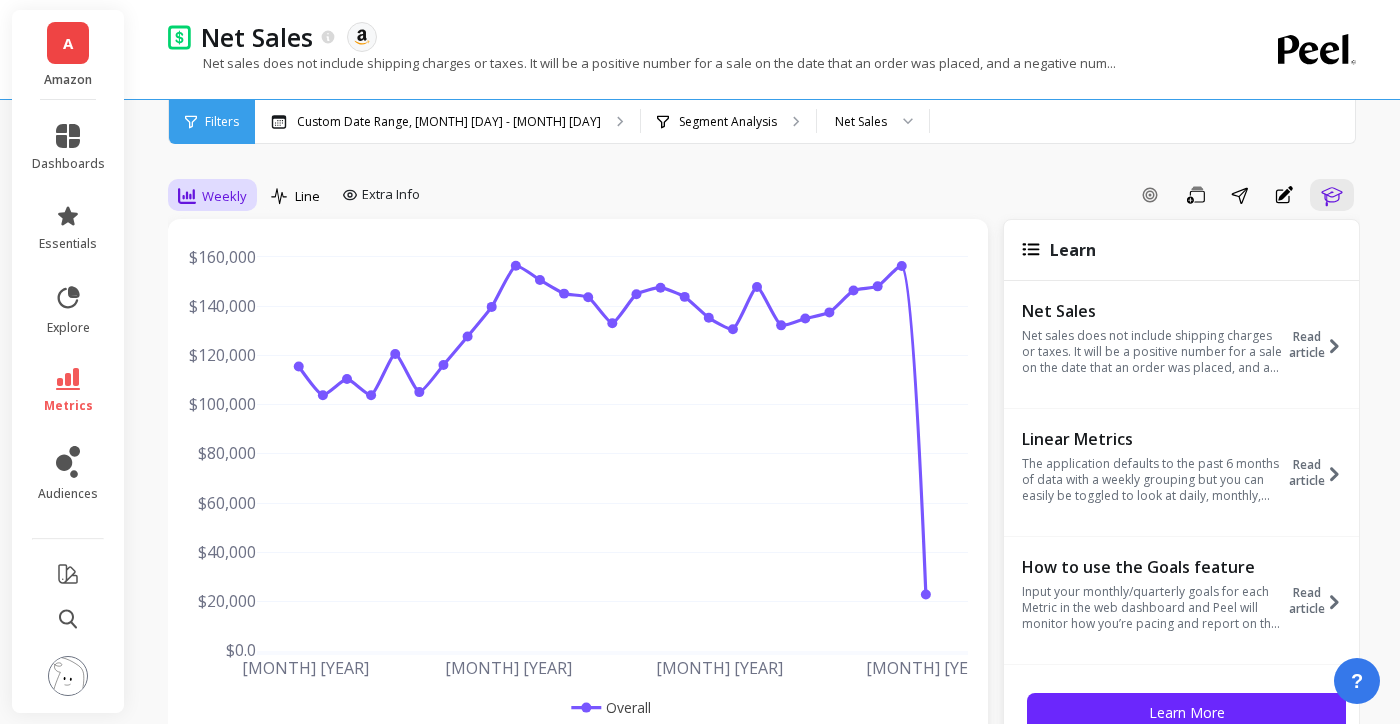 click on "Weekly" at bounding box center (224, 196) 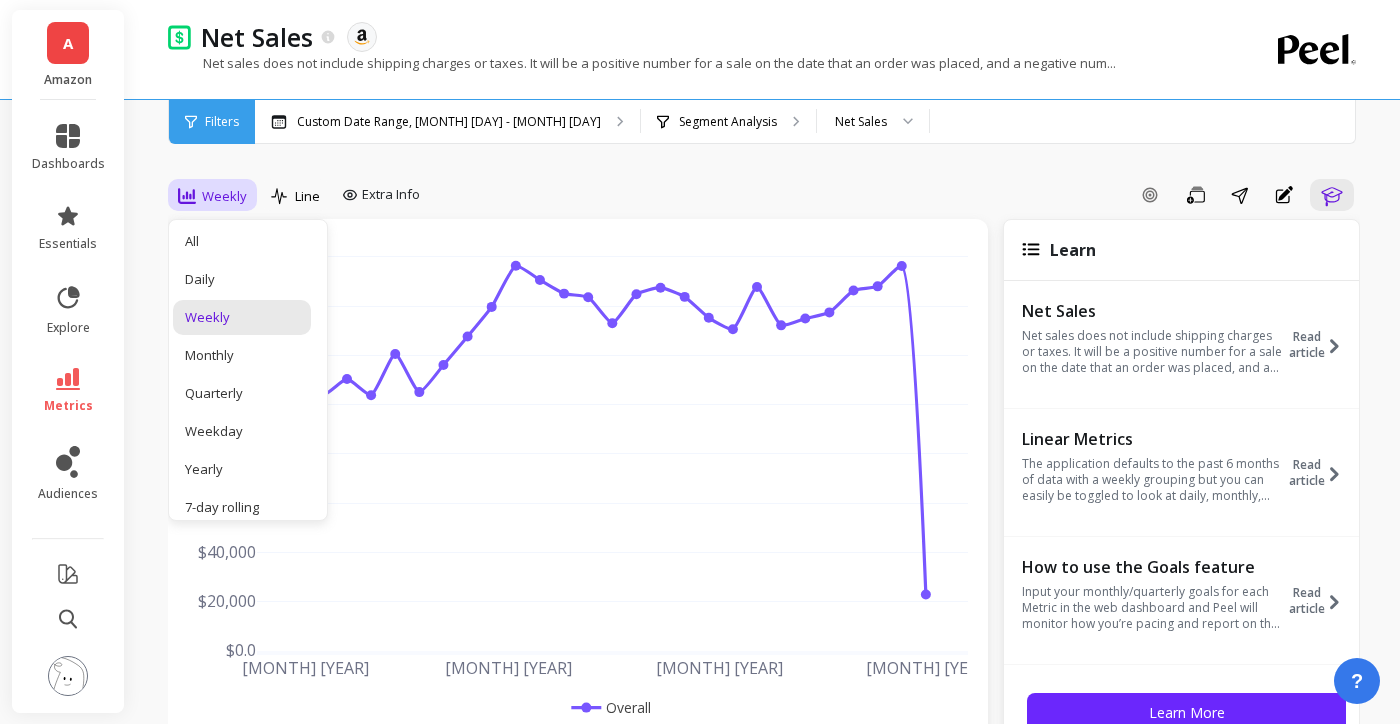 click on "Add Goal
Save
Share
Annotations
Learn" at bounding box center (894, 195) 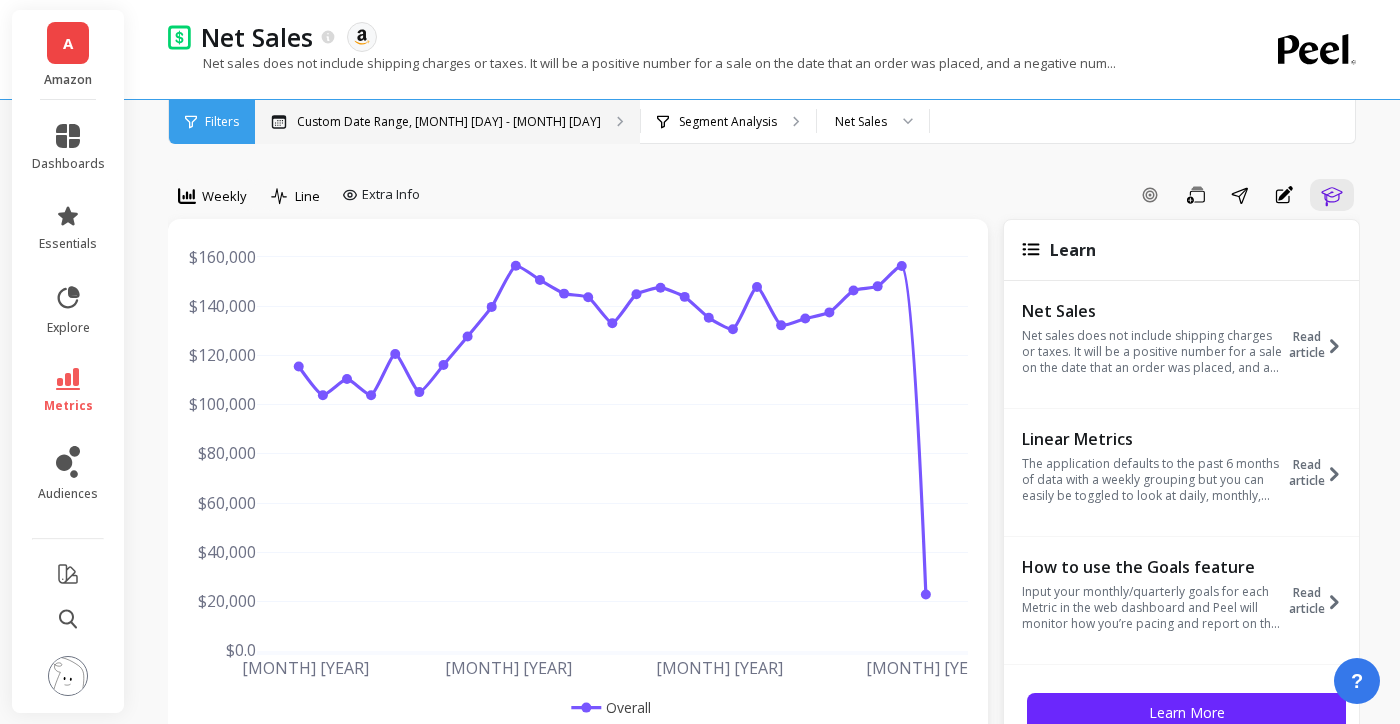click on "Custom Date Range, [MONTH] [DAY] - [MONTH] [DAY]" at bounding box center (449, 122) 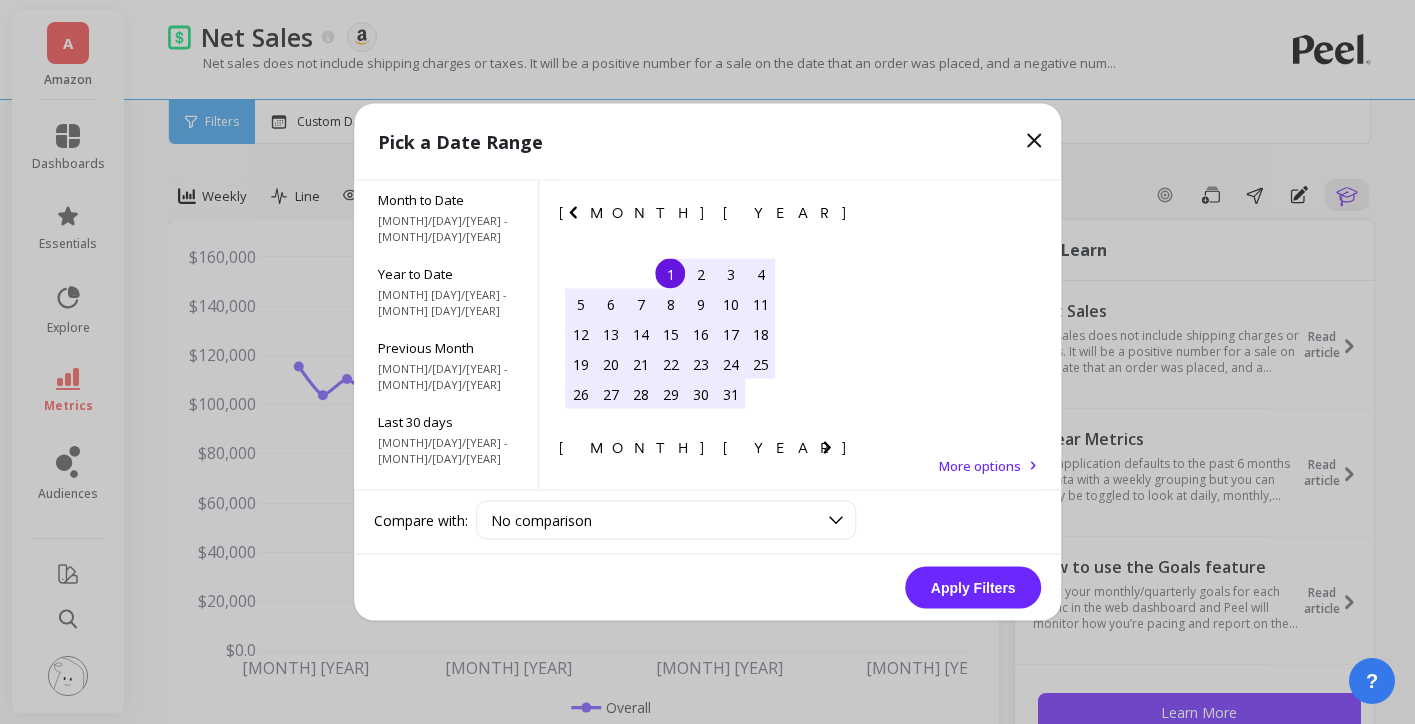 click at bounding box center (0, 0) 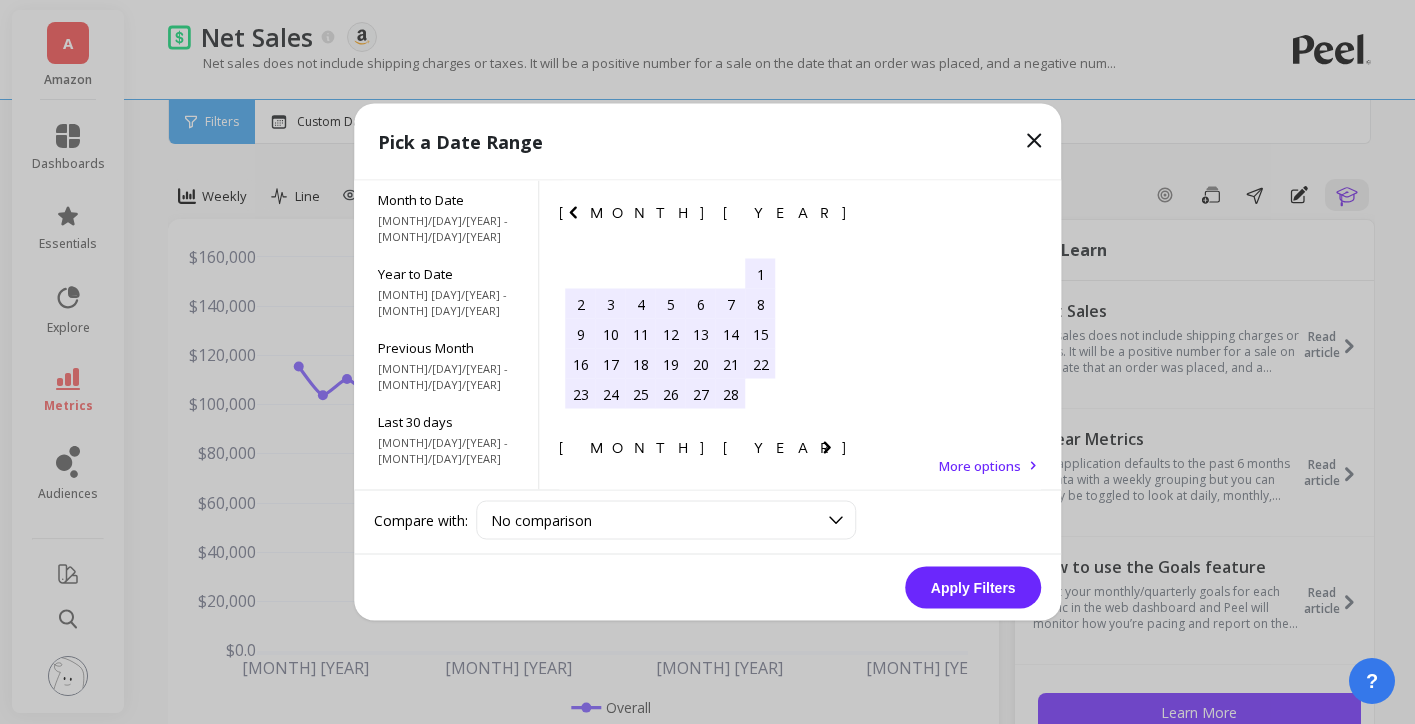 click at bounding box center (0, 0) 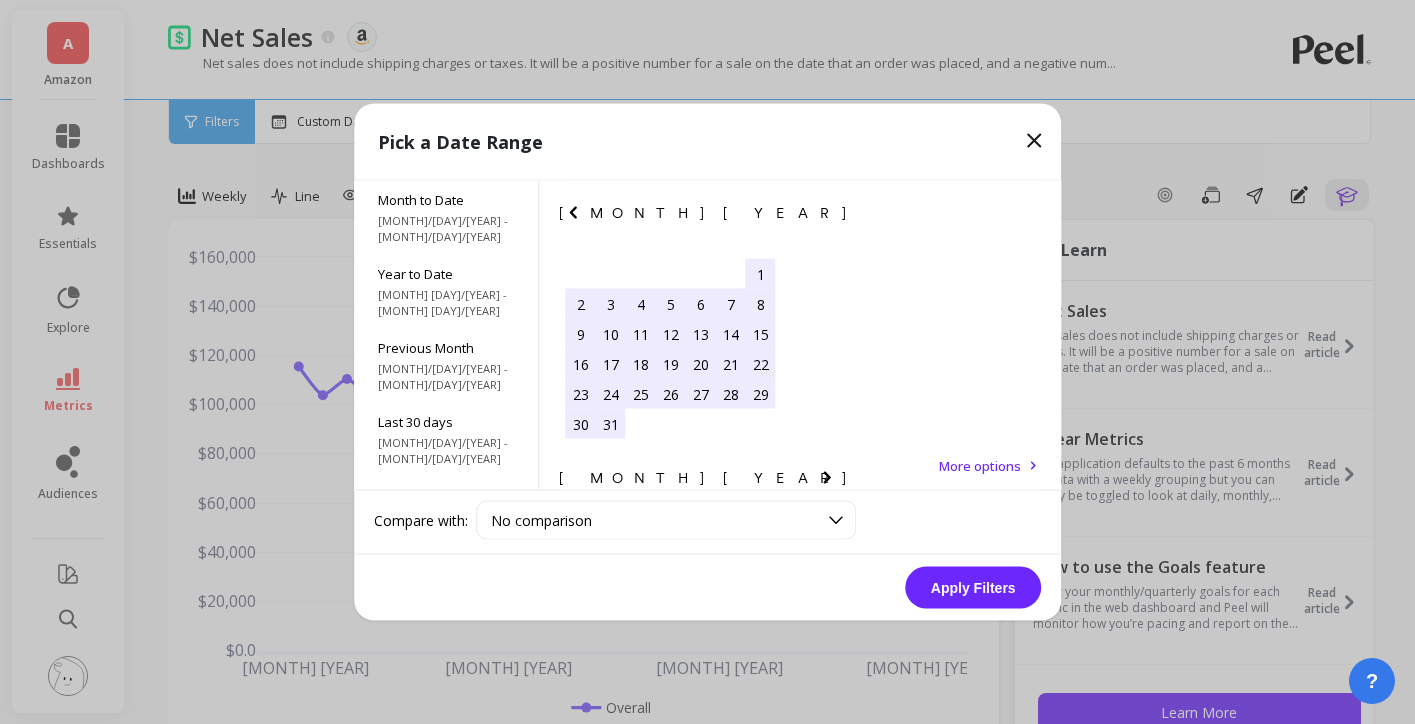 click at bounding box center (0, 0) 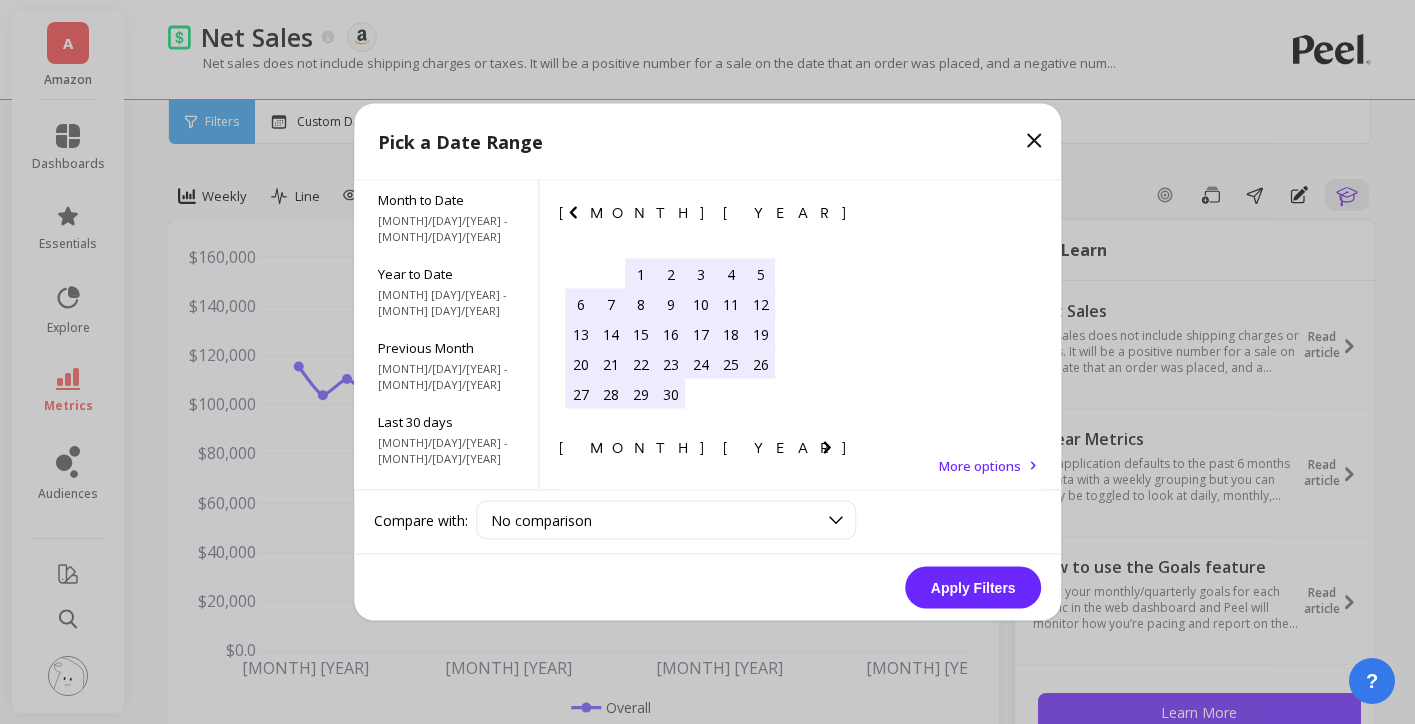 click at bounding box center (0, 0) 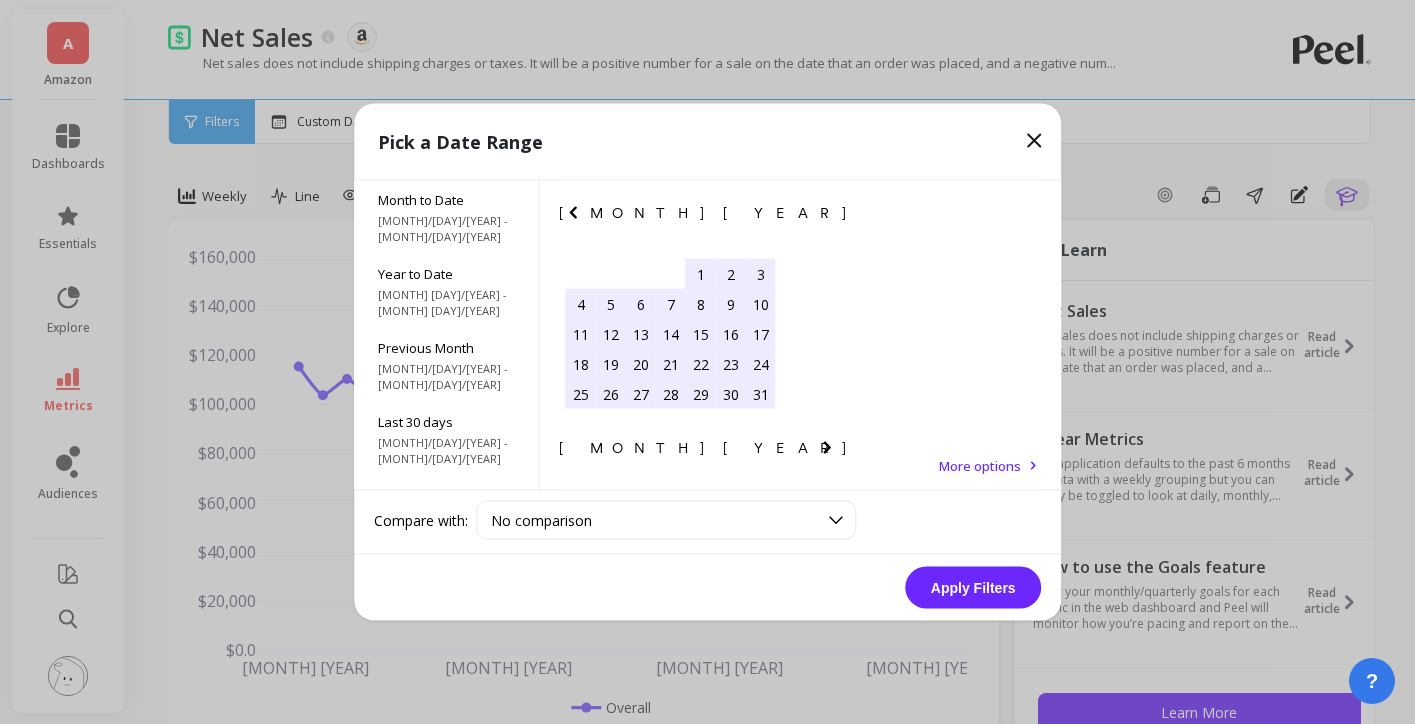 click on "23" at bounding box center [611, 599] 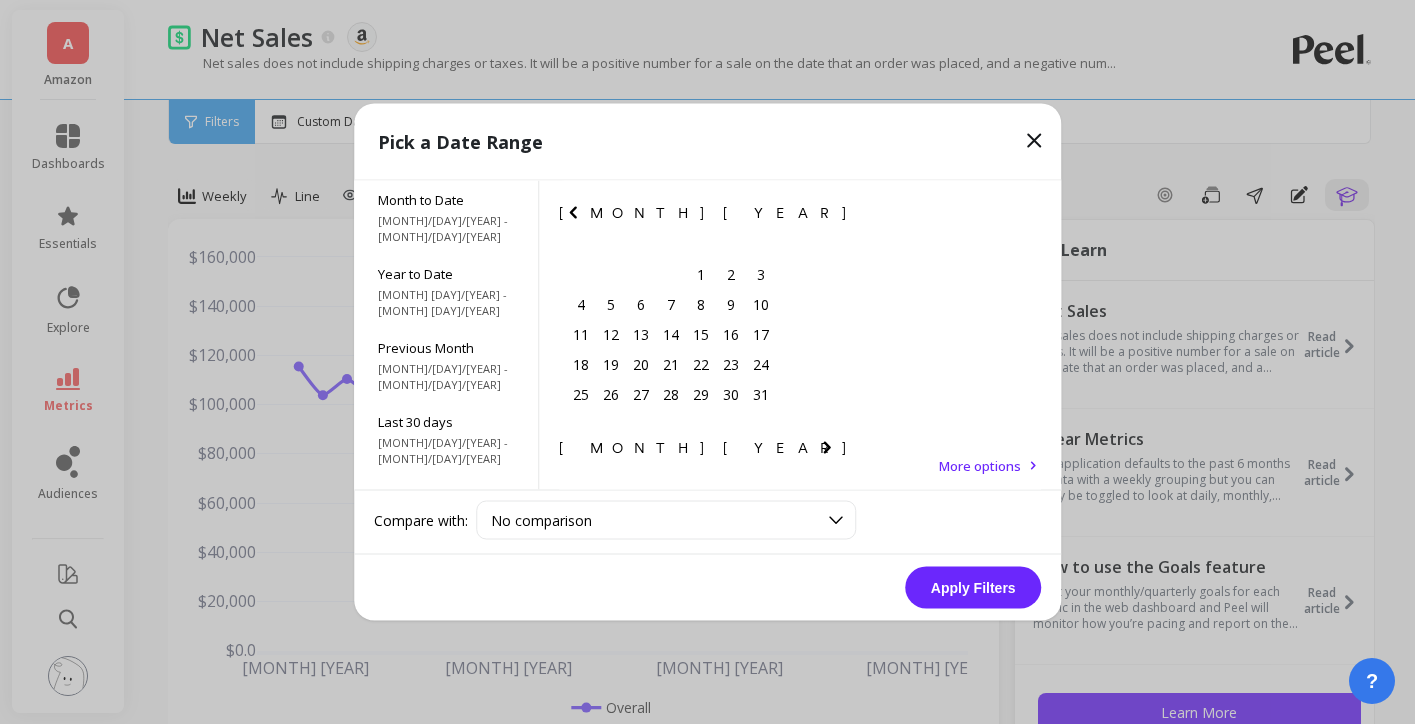 click on "29" at bounding box center [581, 629] 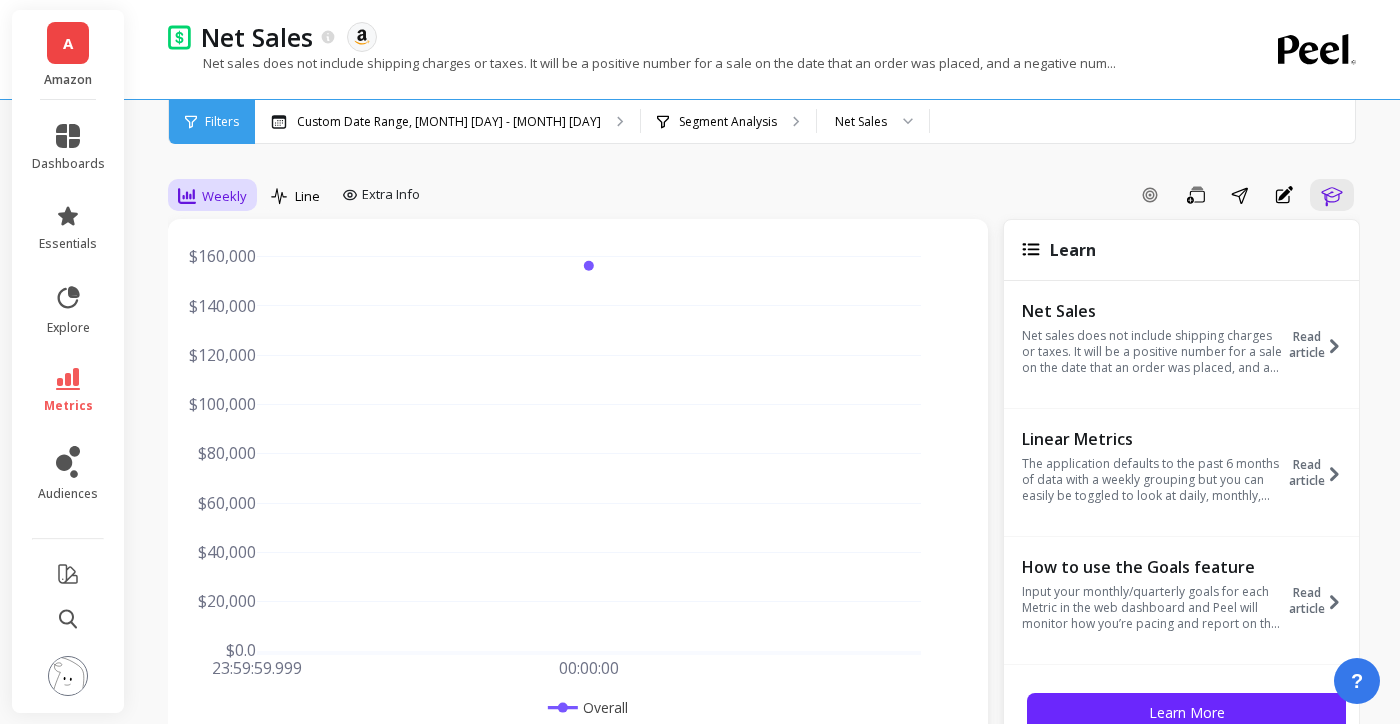 click on "Weekly" at bounding box center (224, 196) 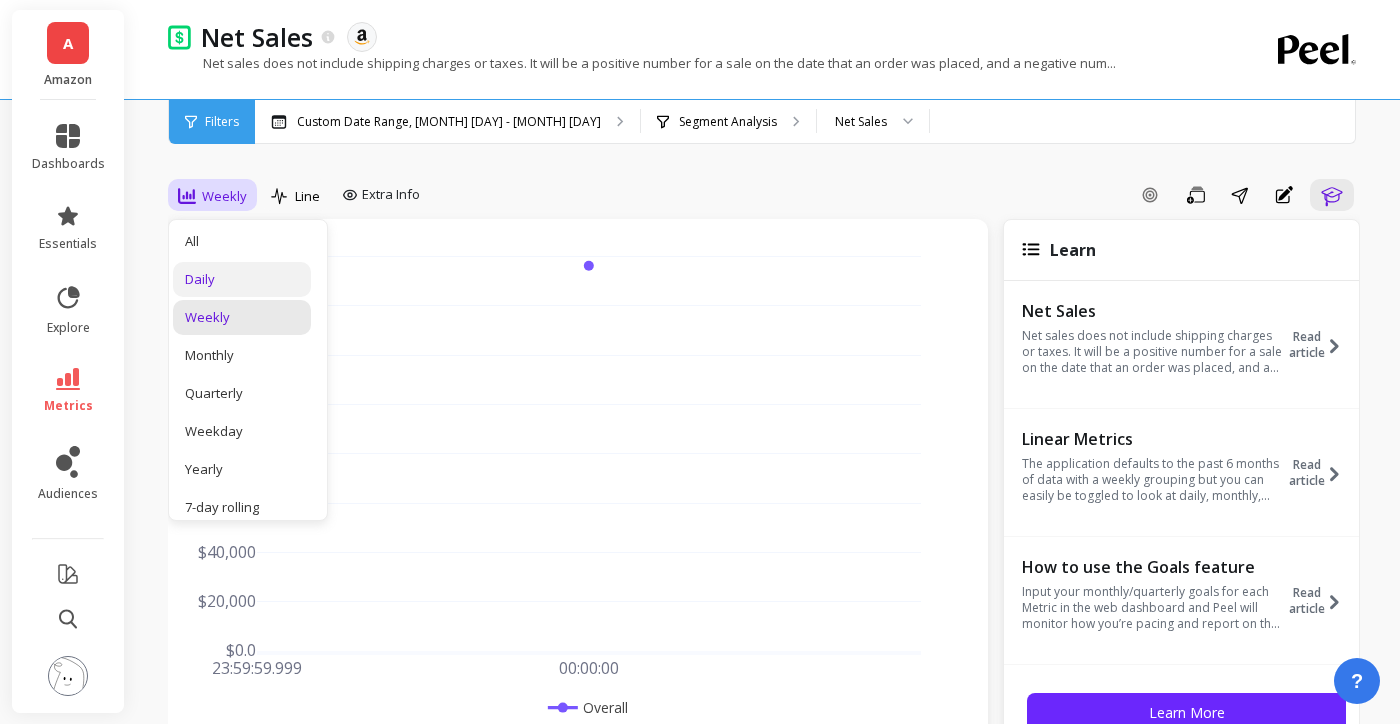 click on "Daily" at bounding box center [242, 279] 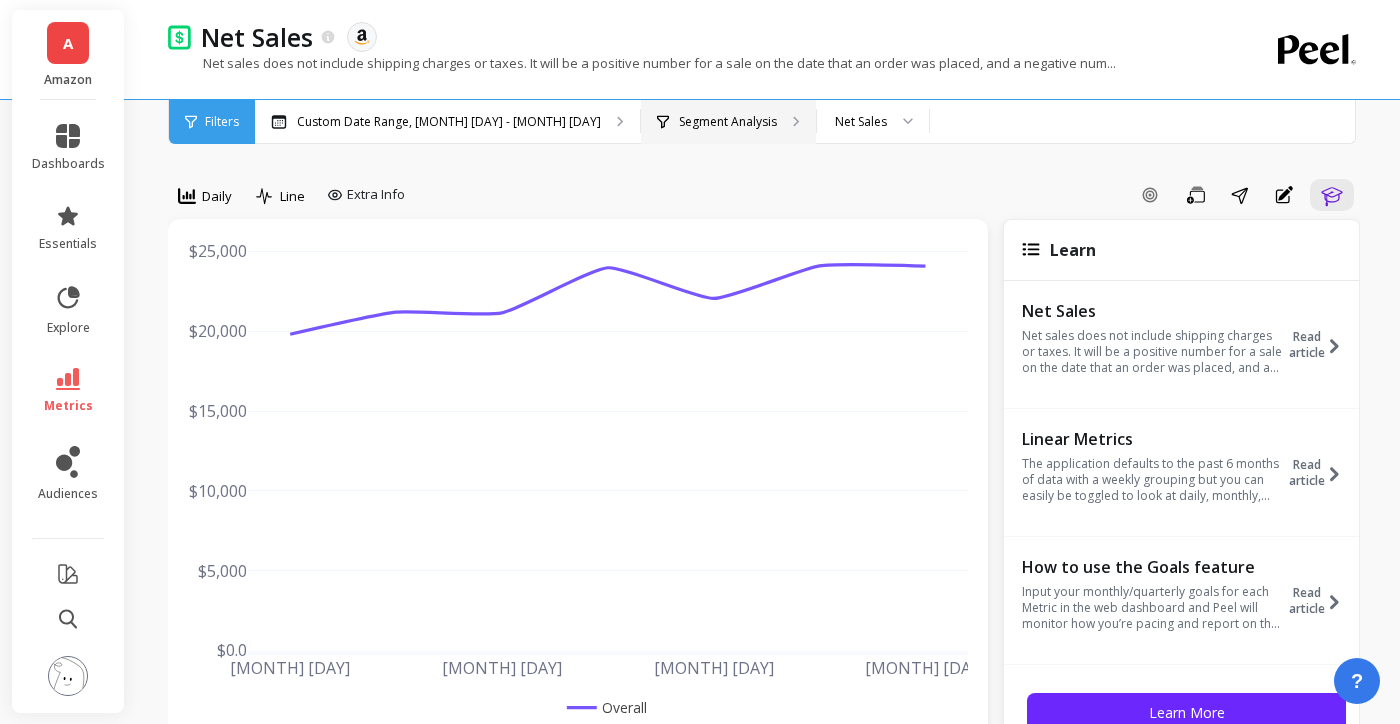 click on "Segment Analysis" at bounding box center [447, 122] 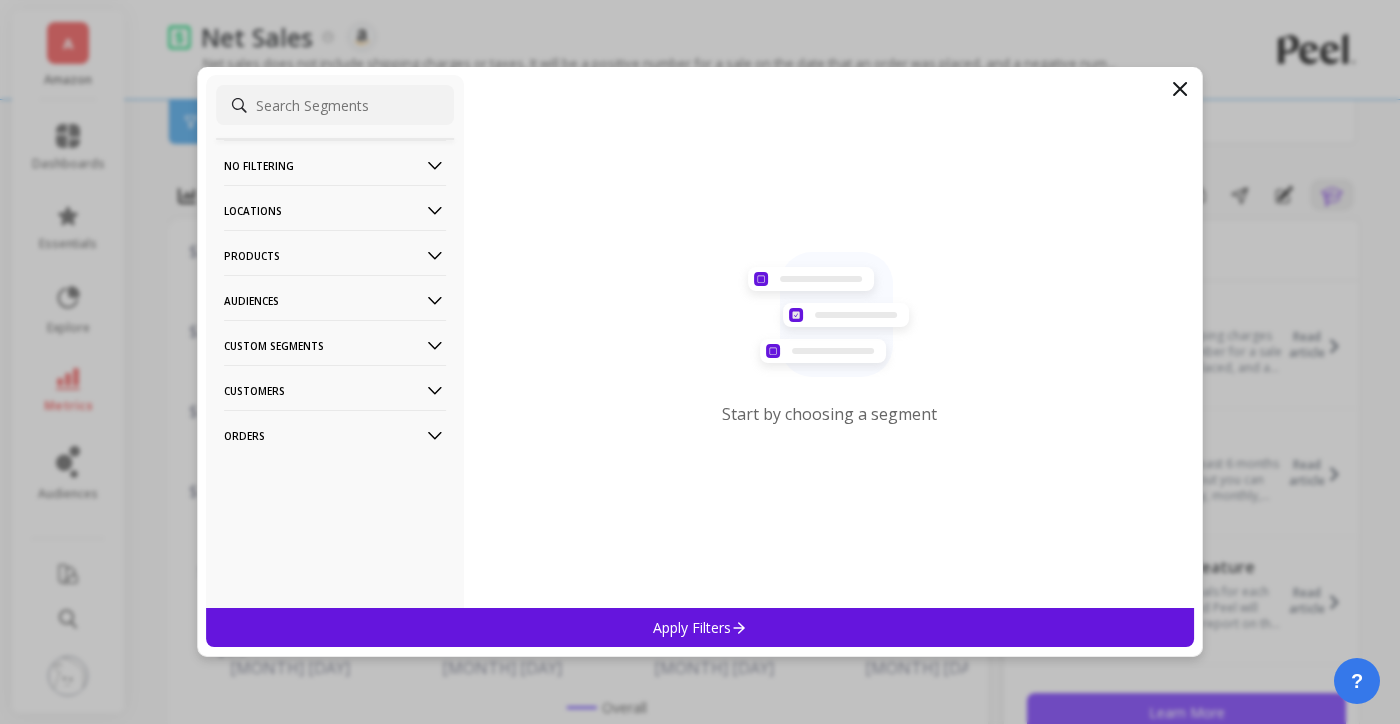 click on "Audiences" at bounding box center [335, 165] 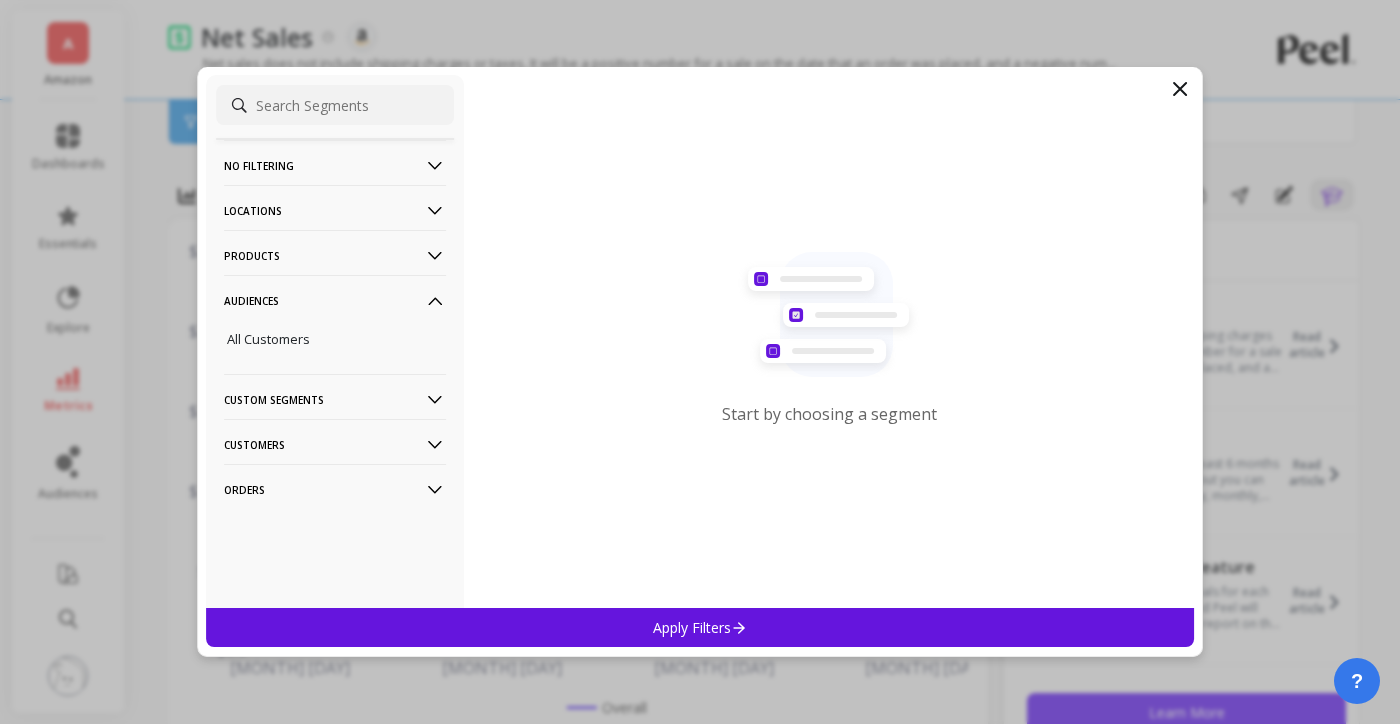 click on "Audiences" at bounding box center [335, 165] 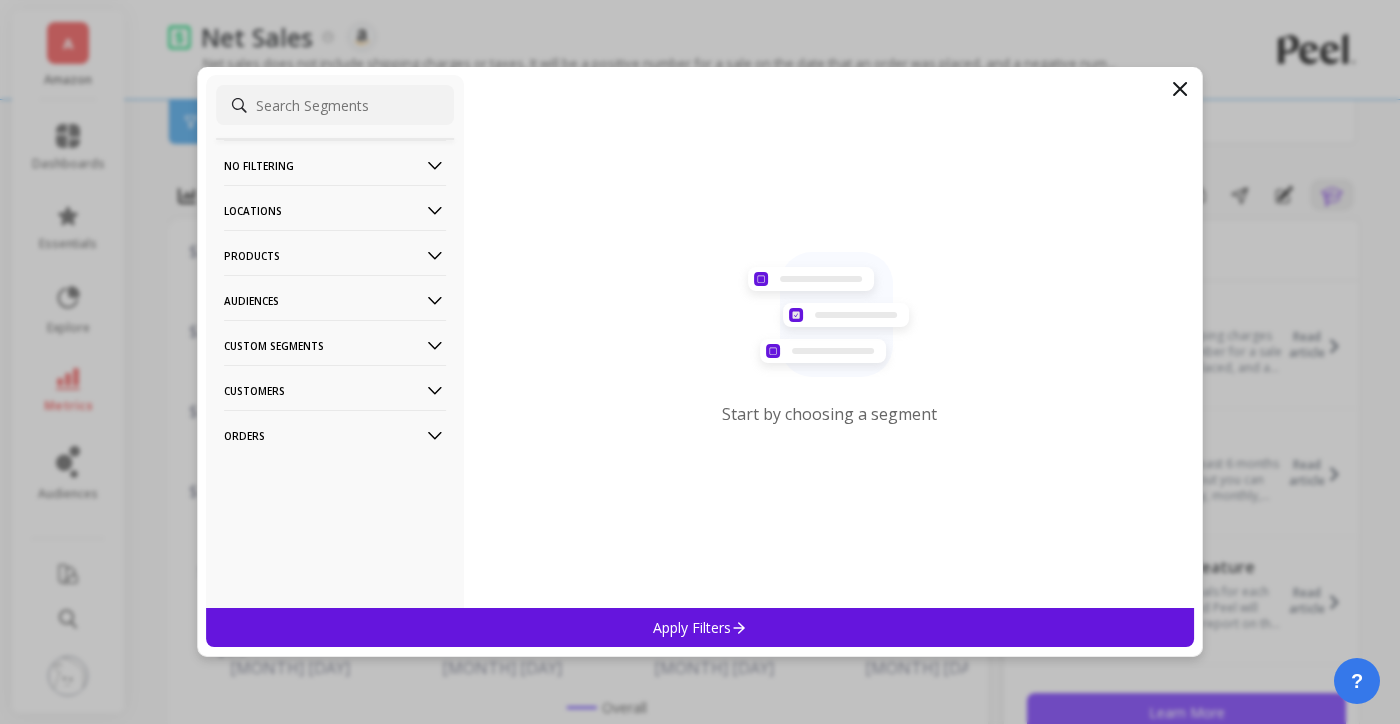 click on "Products" at bounding box center [335, 165] 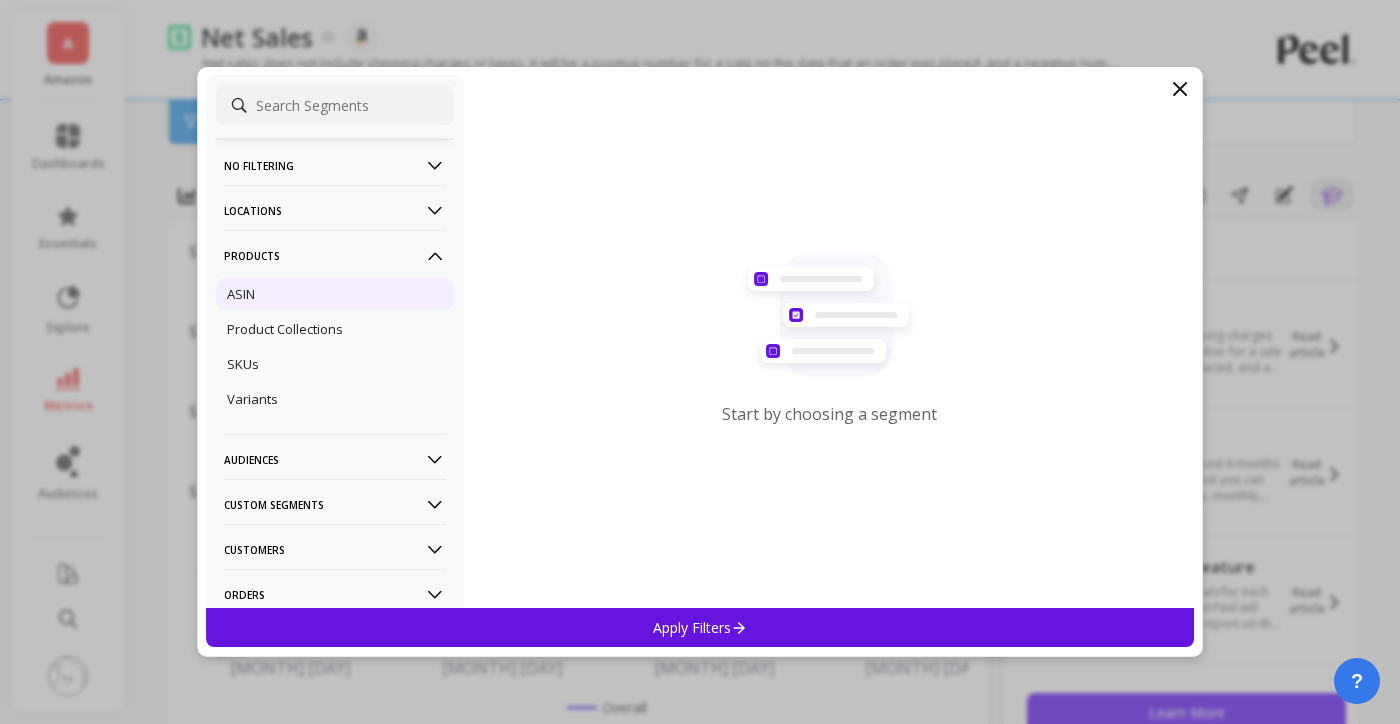 click on "ASIN" at bounding box center (241, 294) 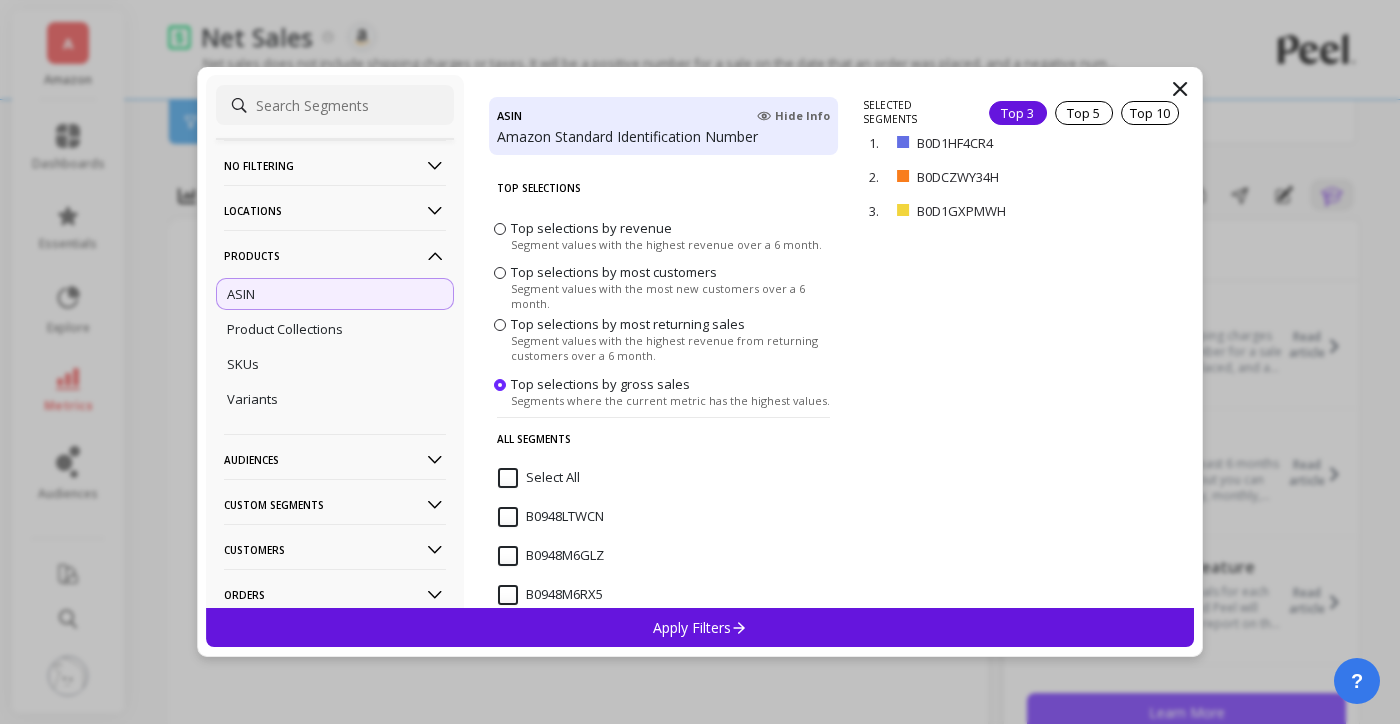 click on "Select All" at bounding box center [539, 478] 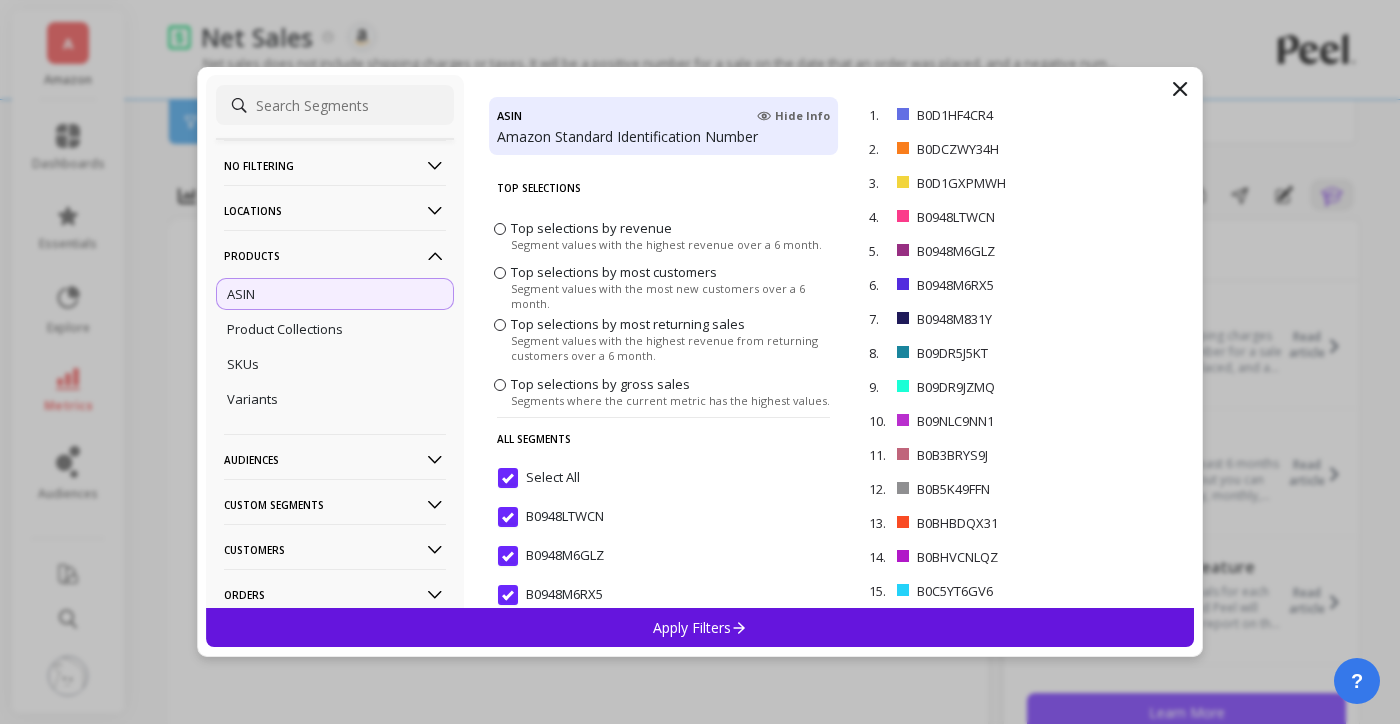 click on "Apply Filters" at bounding box center [700, 627] 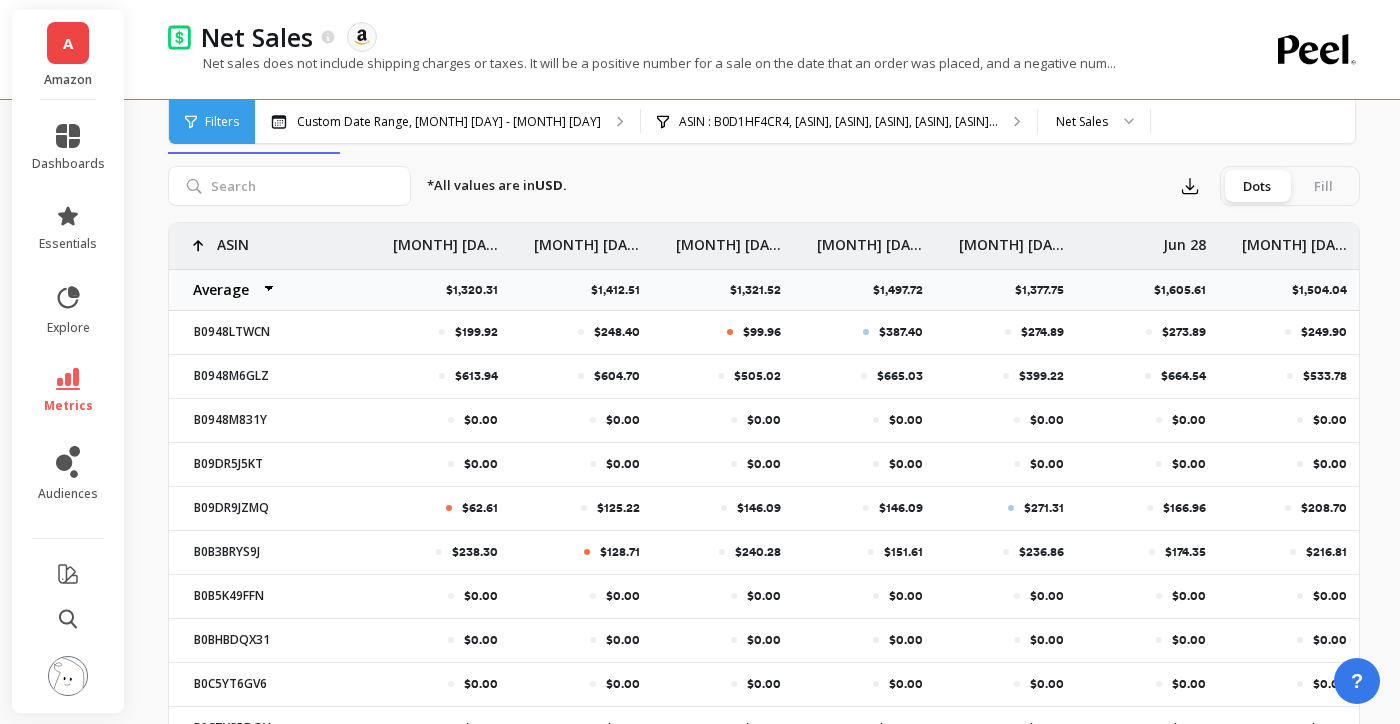 scroll, scrollTop: 700, scrollLeft: 0, axis: vertical 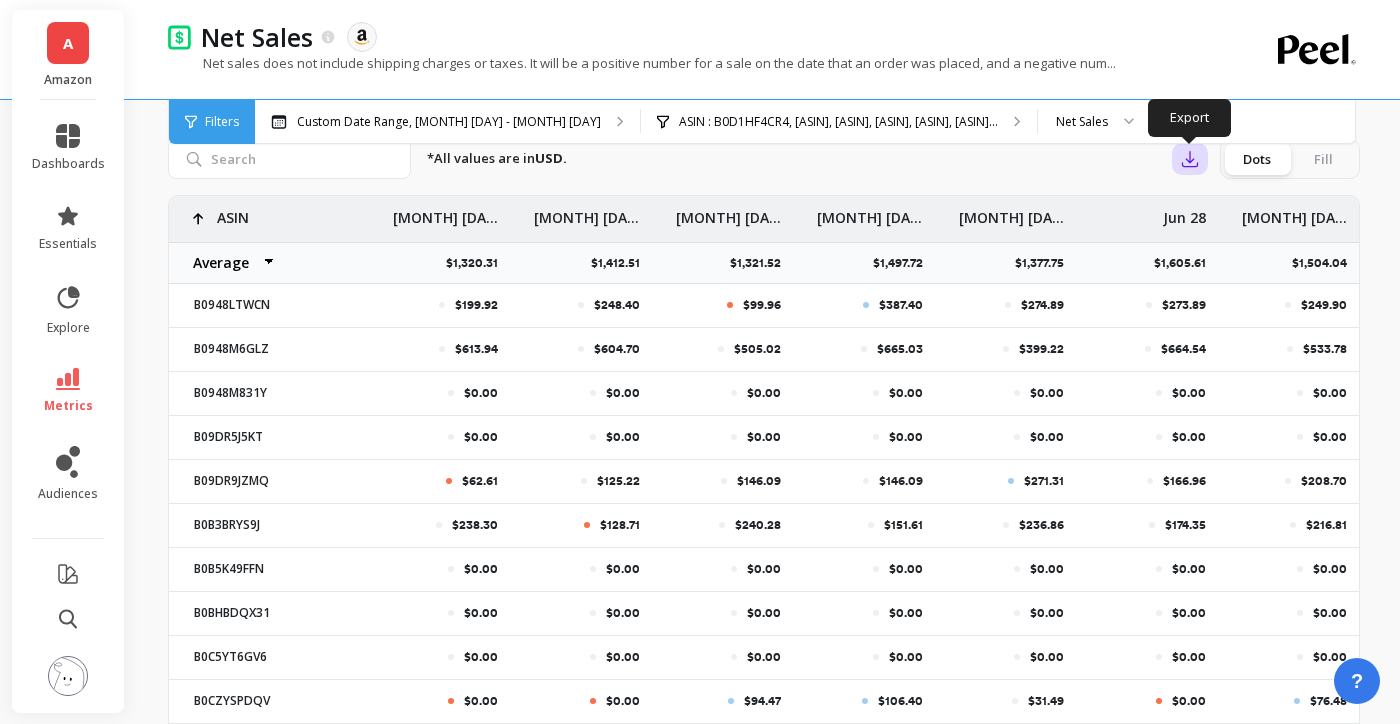 click at bounding box center (1190, 159) 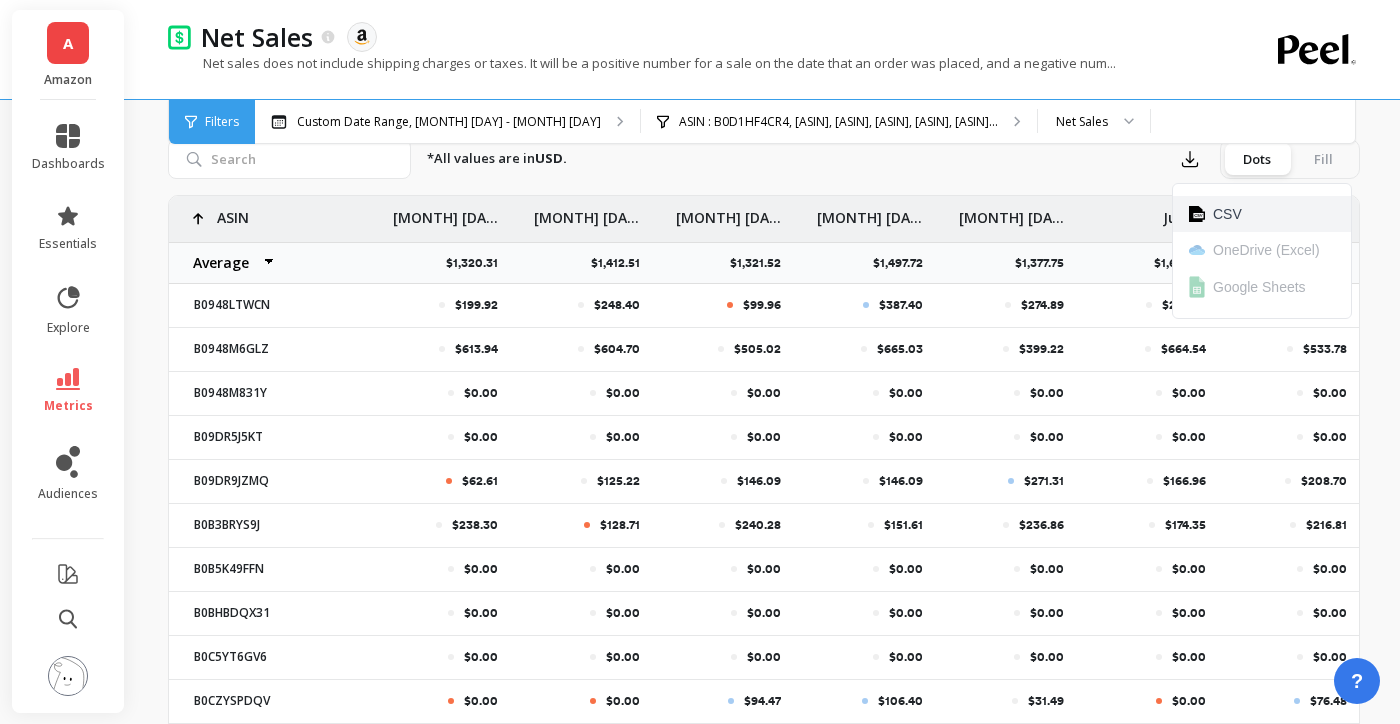 click on "CSV" at bounding box center [1262, 214] 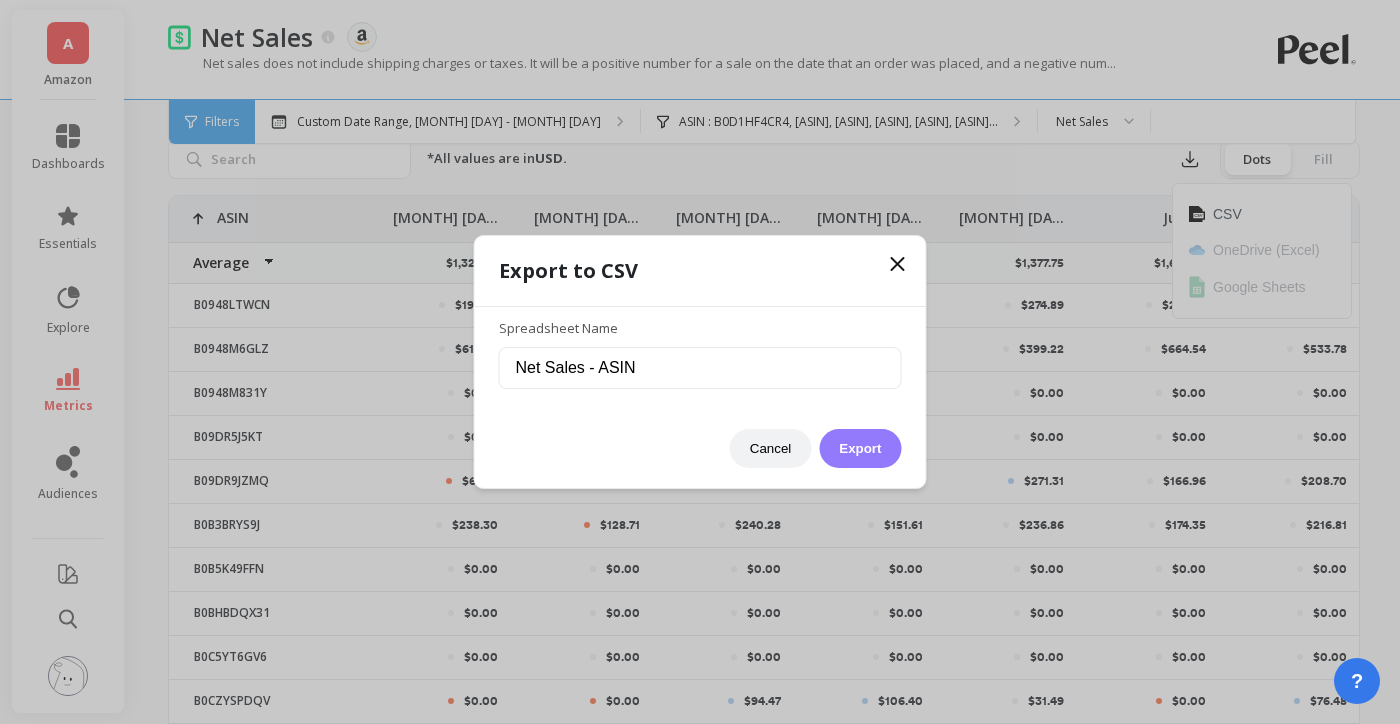 click on "Export" at bounding box center (860, 448) 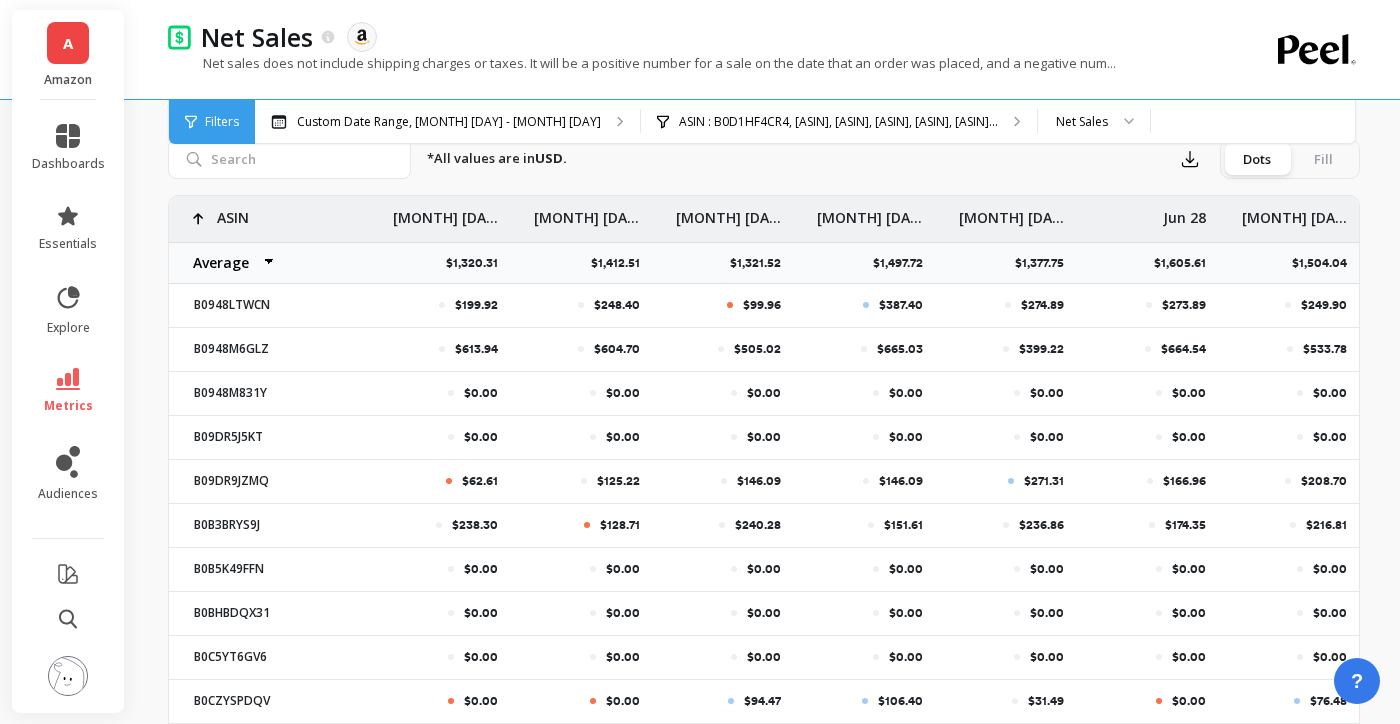 click on "A" at bounding box center (68, 43) 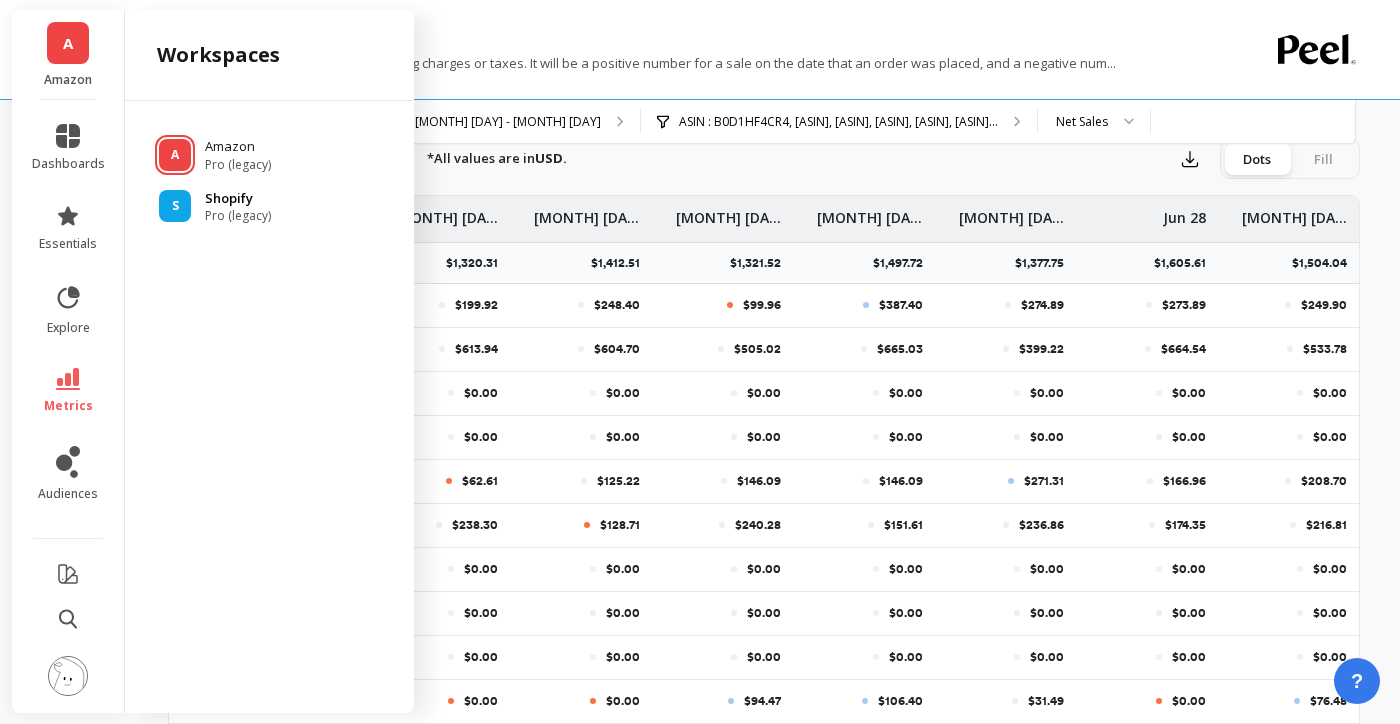 click on "Shopify" at bounding box center [238, 147] 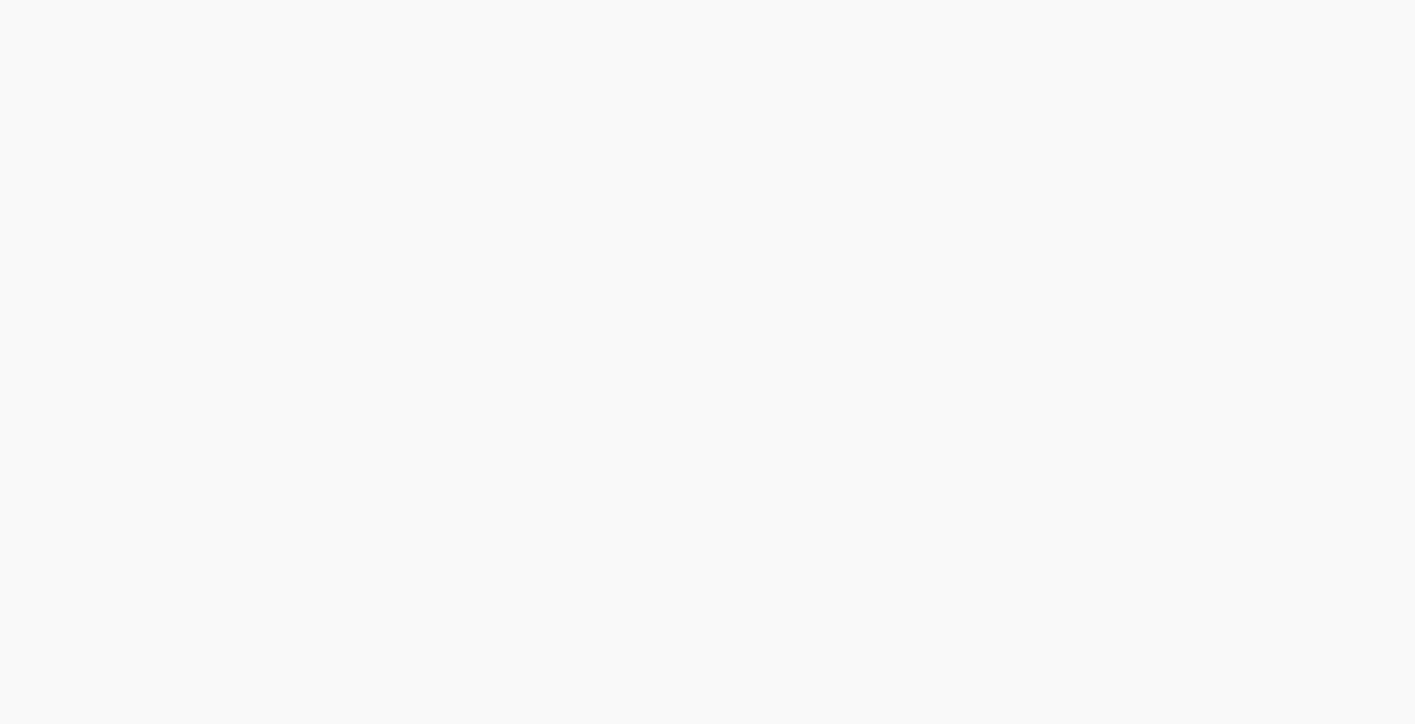scroll, scrollTop: 0, scrollLeft: 0, axis: both 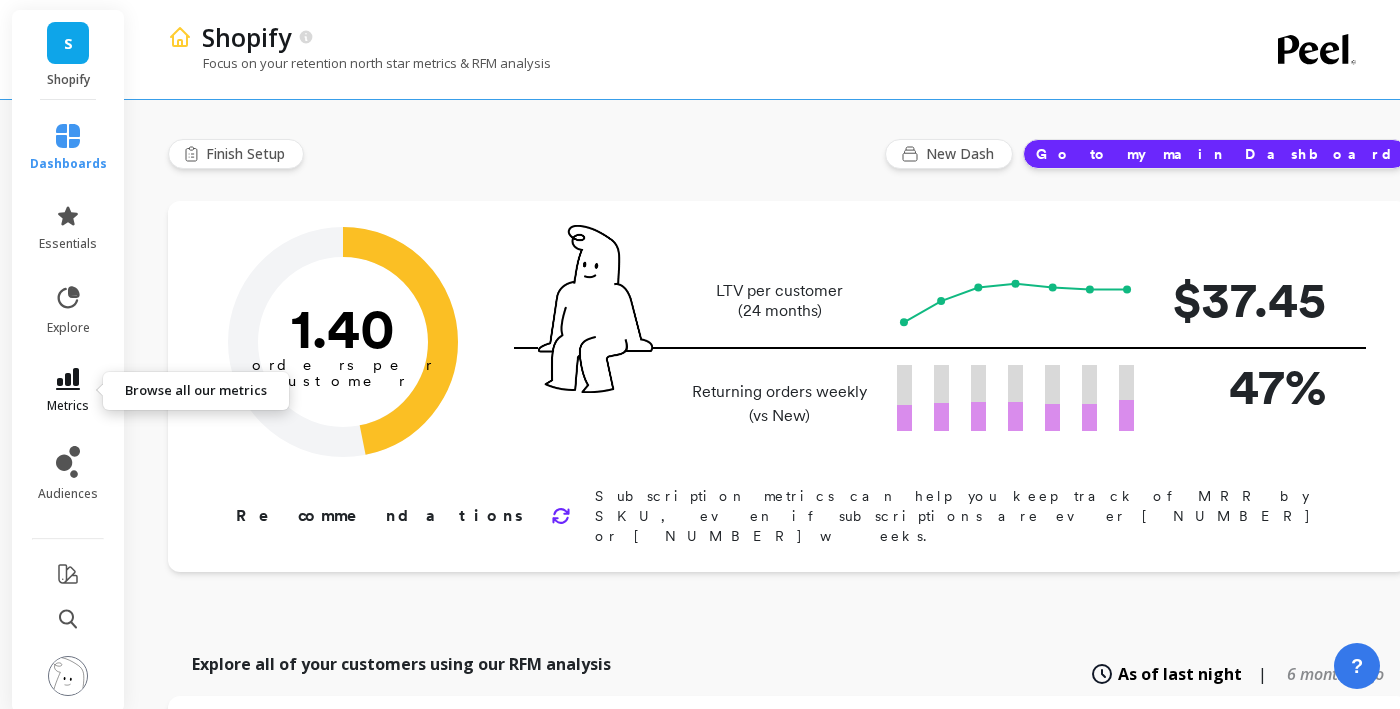 click on "metrics" at bounding box center (68, 391) 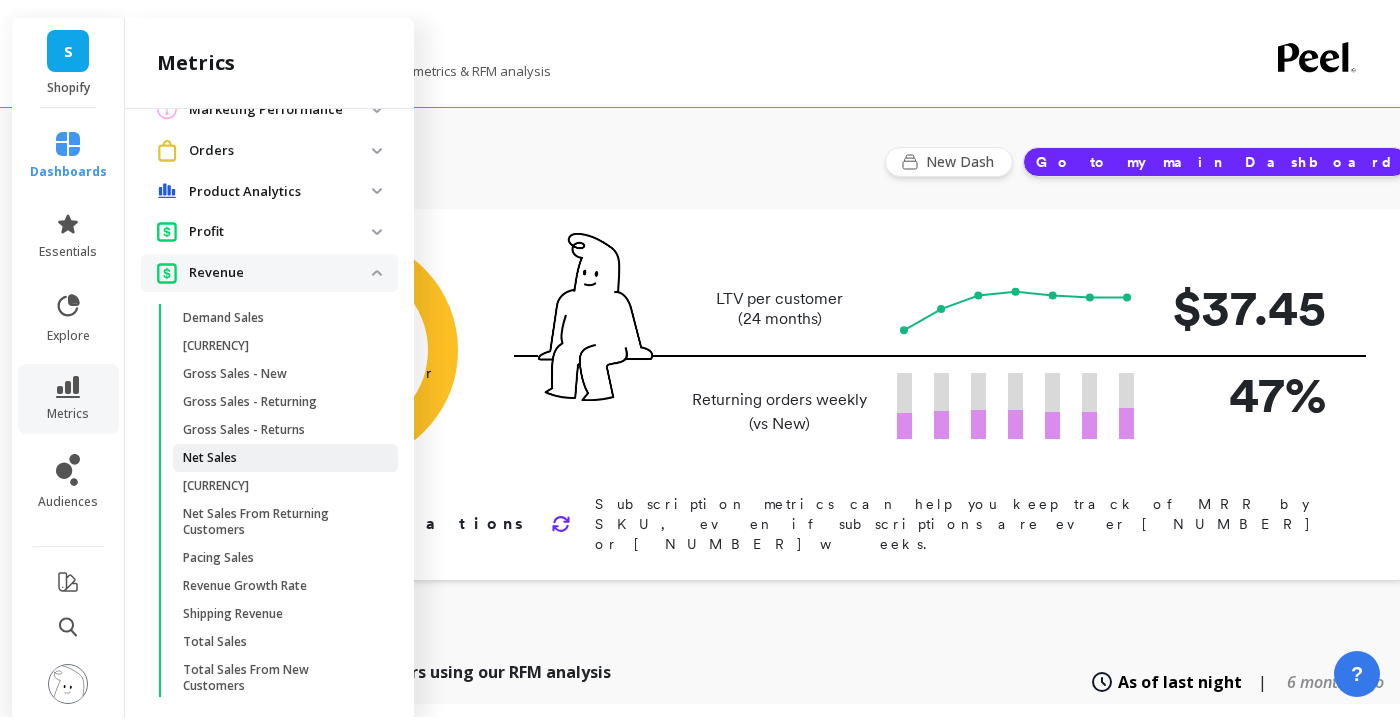 scroll, scrollTop: 400, scrollLeft: 0, axis: vertical 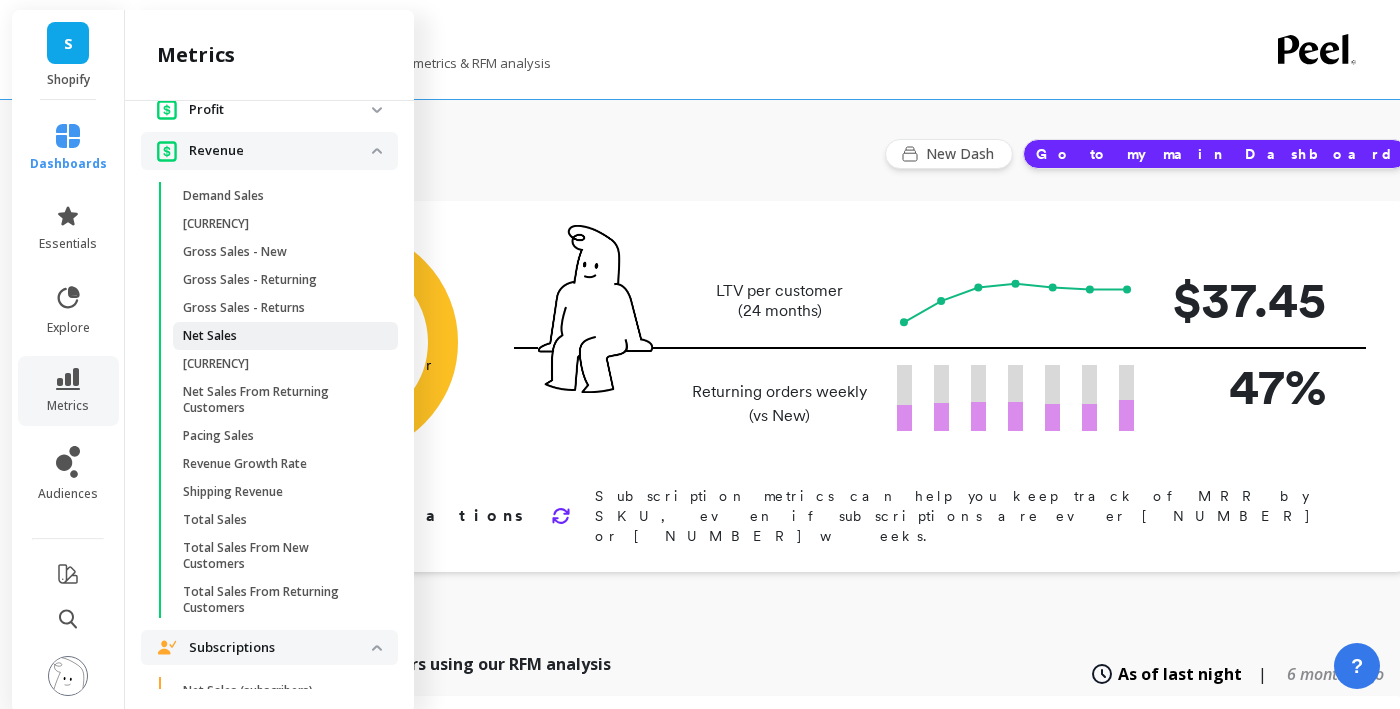 click on "Net Sales" at bounding box center [285, 336] 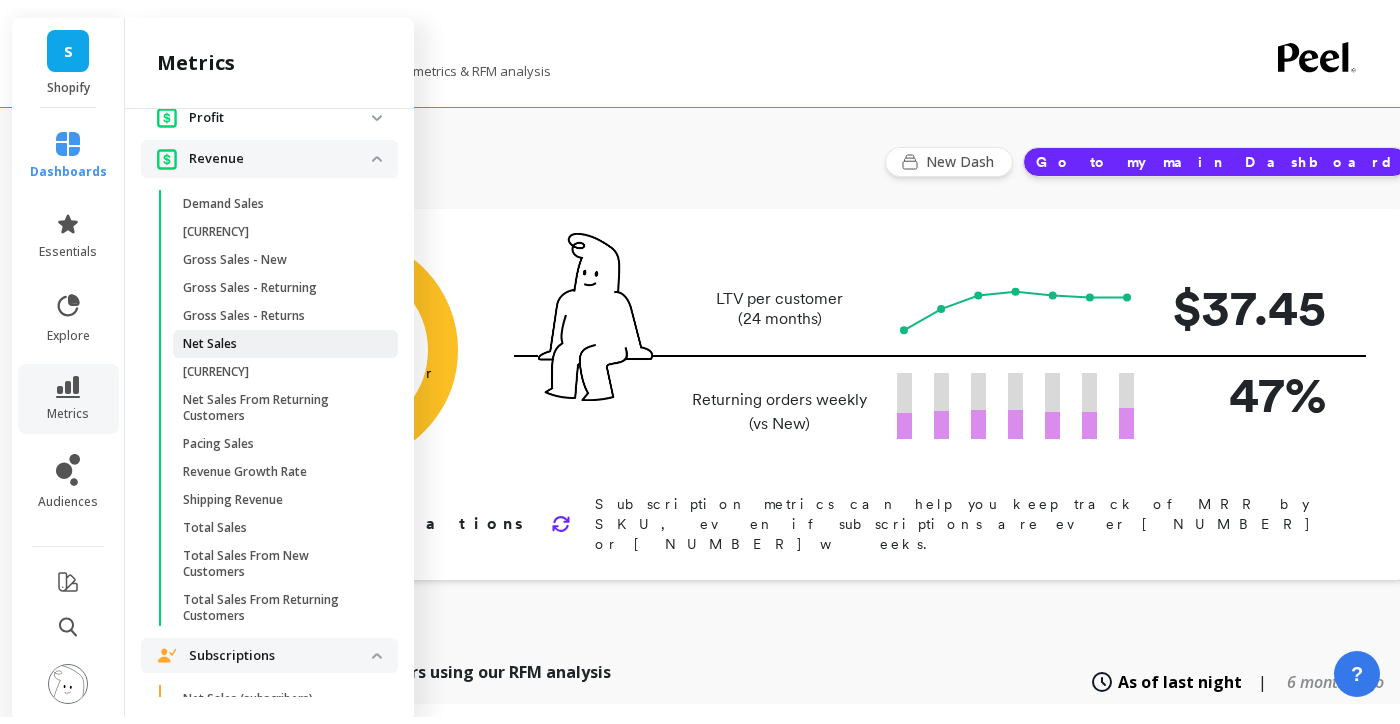 scroll, scrollTop: 0, scrollLeft: 0, axis: both 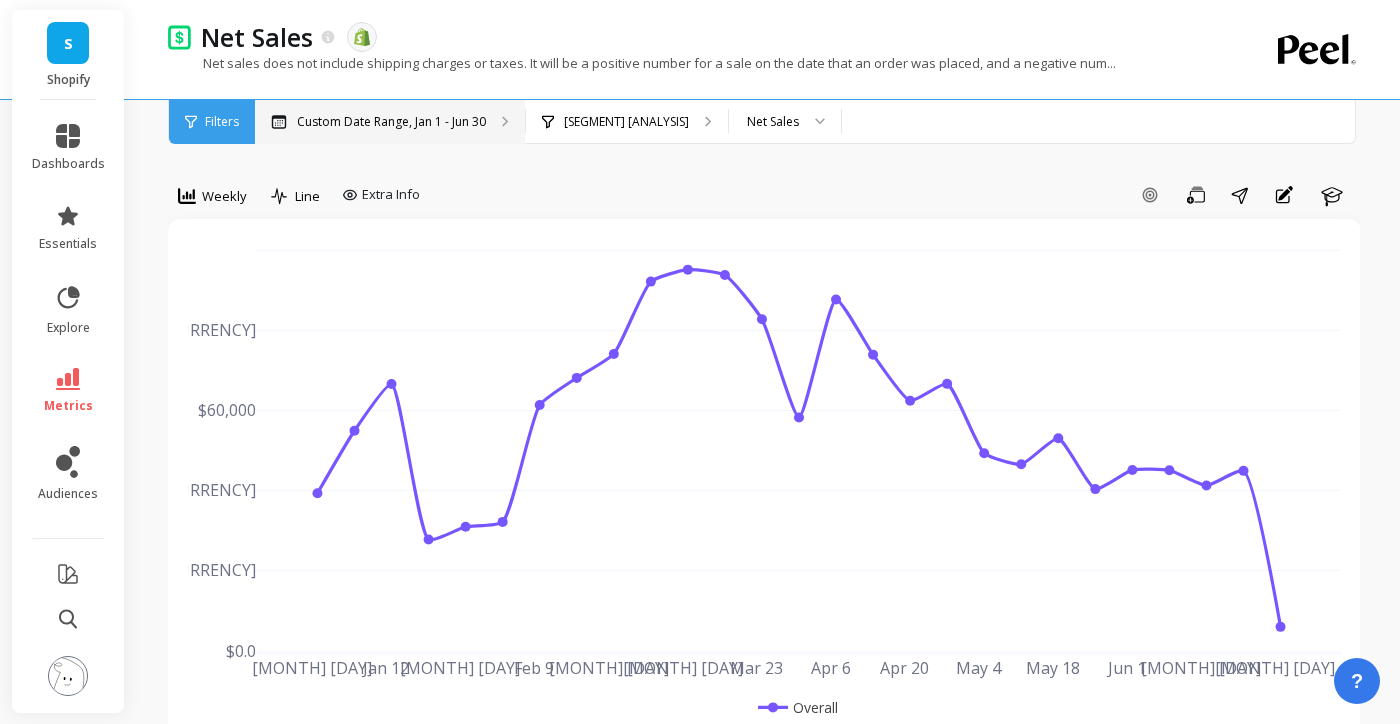 click on "Custom Date Range, [MONTH] [DAY] - [MONTH] [DAY]" at bounding box center [390, 122] 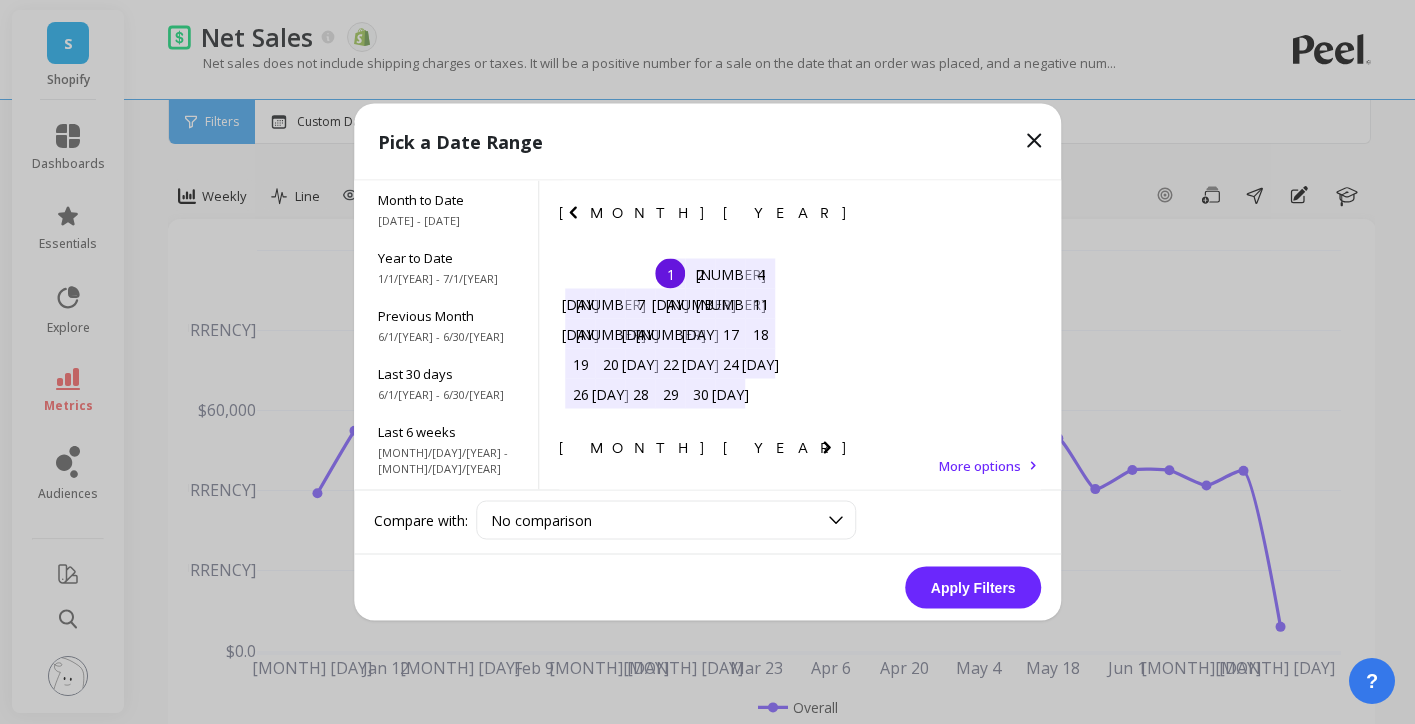 click at bounding box center [0, 0] 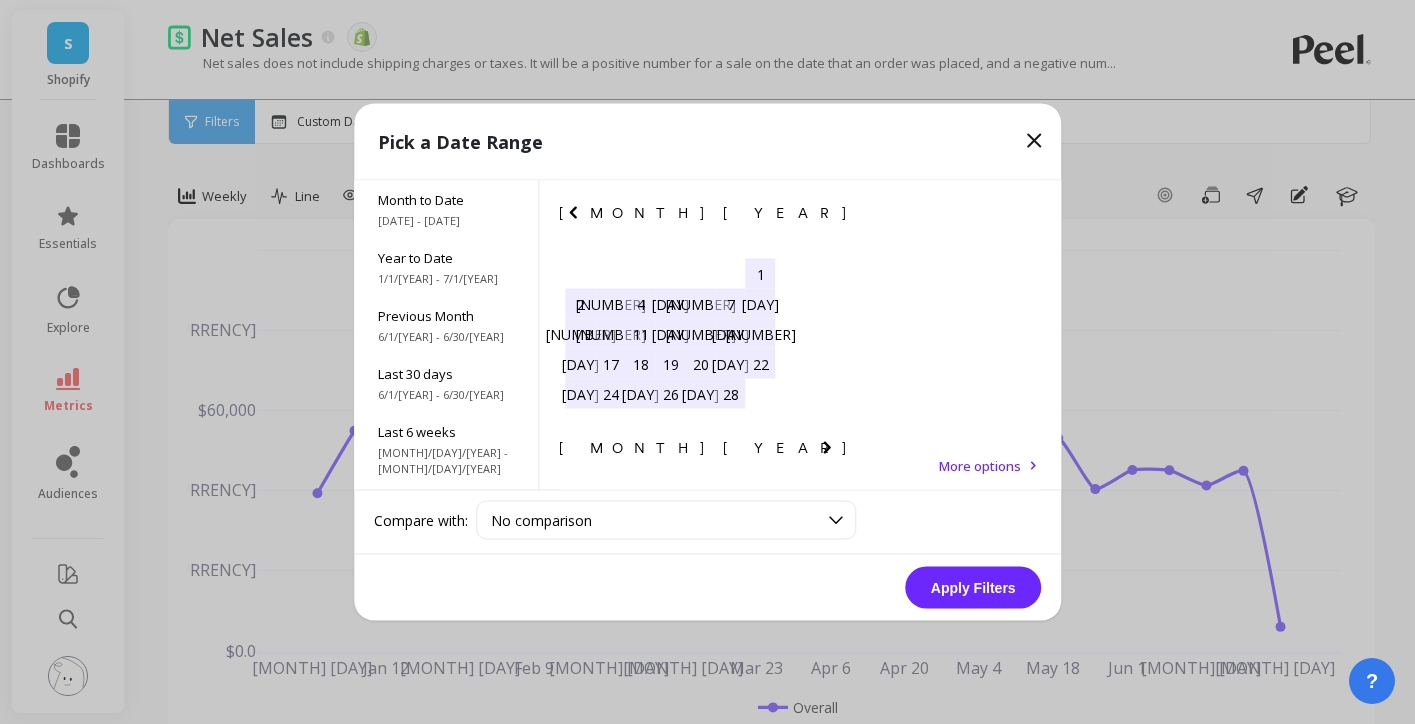 click at bounding box center [0, 0] 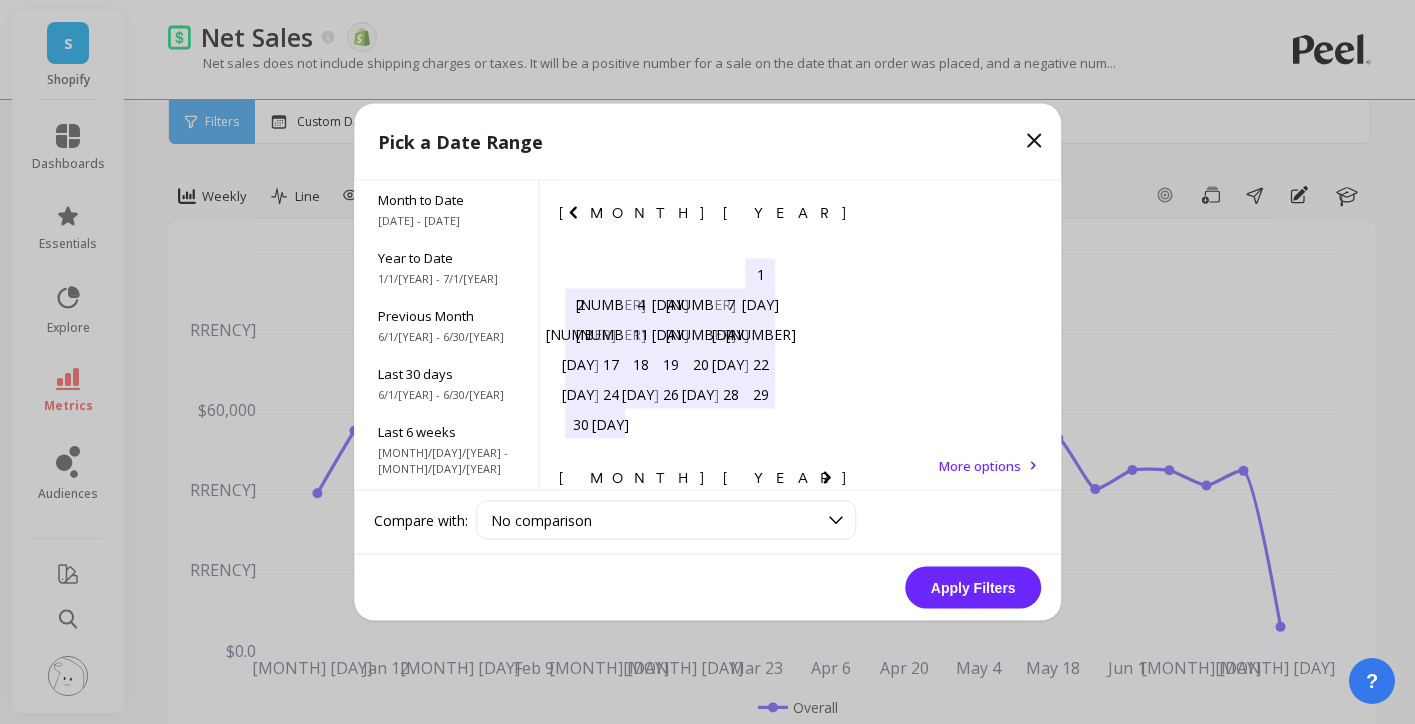 click at bounding box center [0, 0] 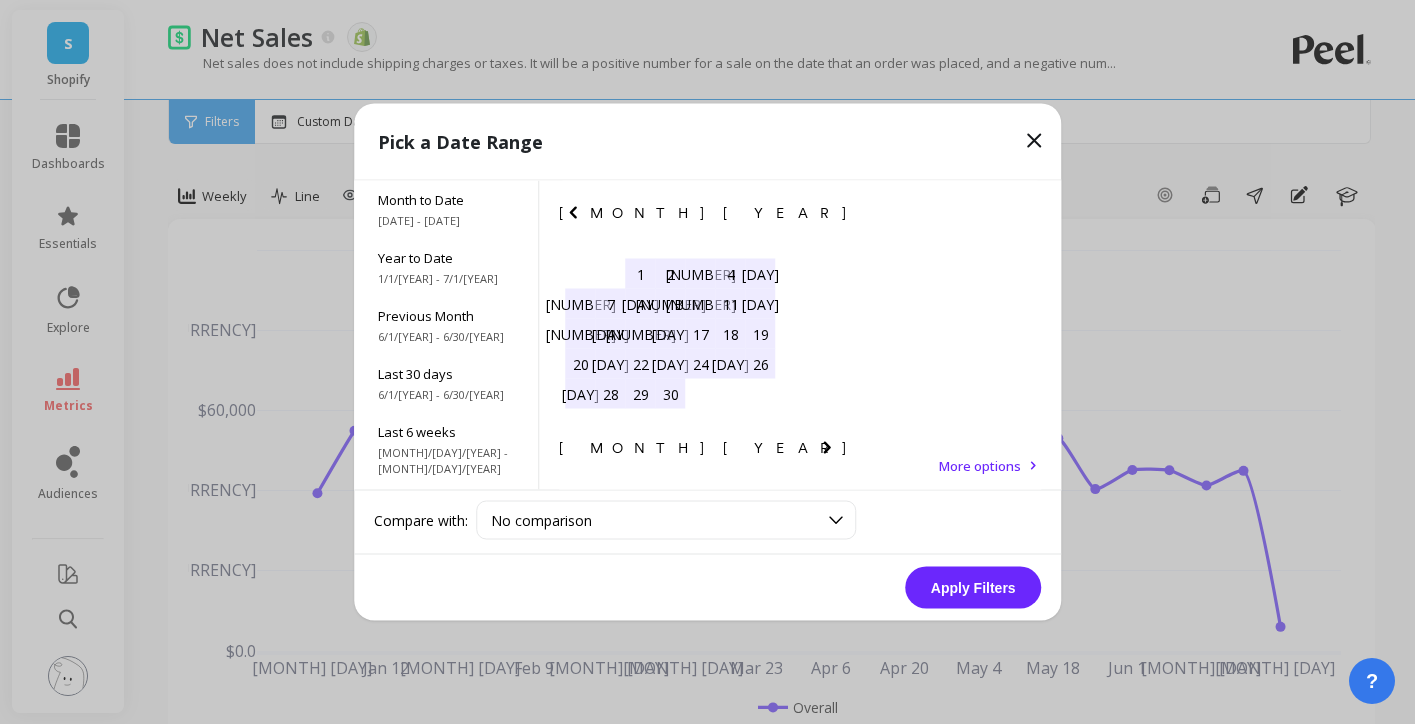 click at bounding box center (0, 0) 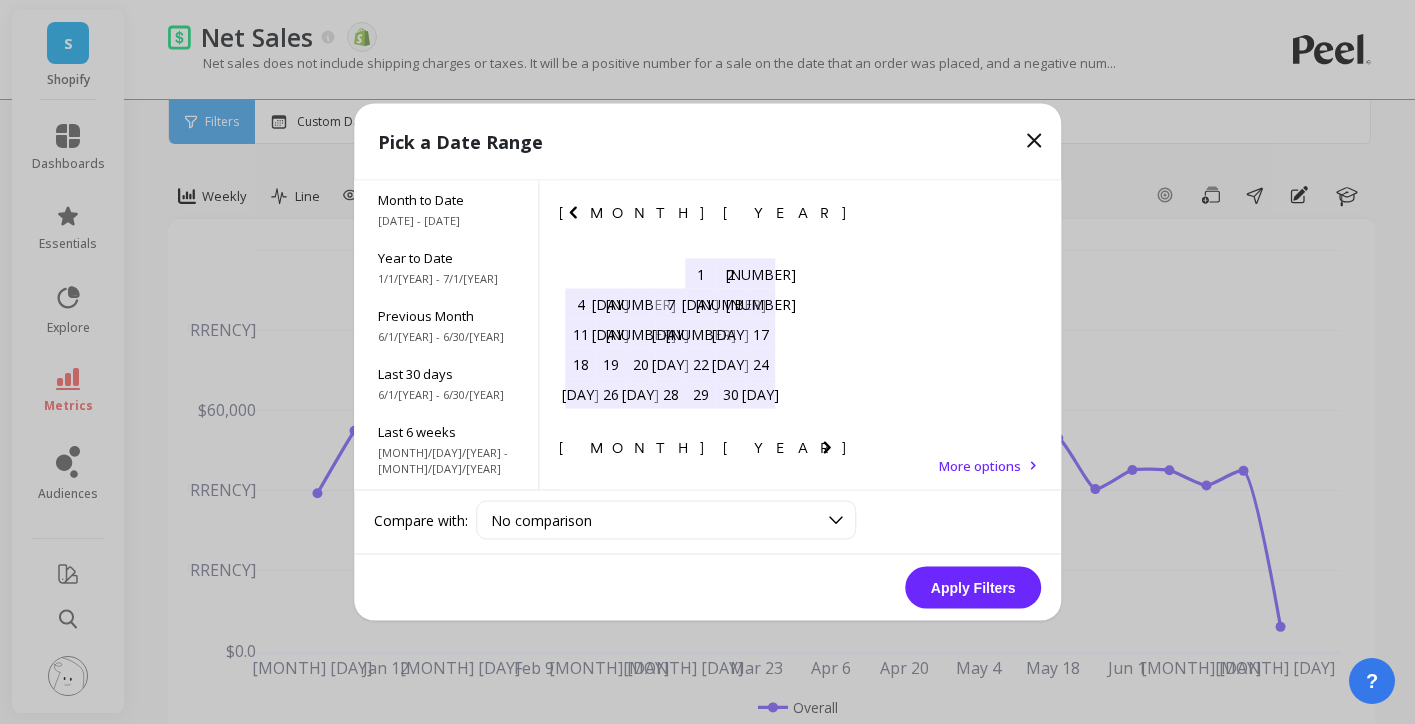click on "23" at bounding box center [611, 599] 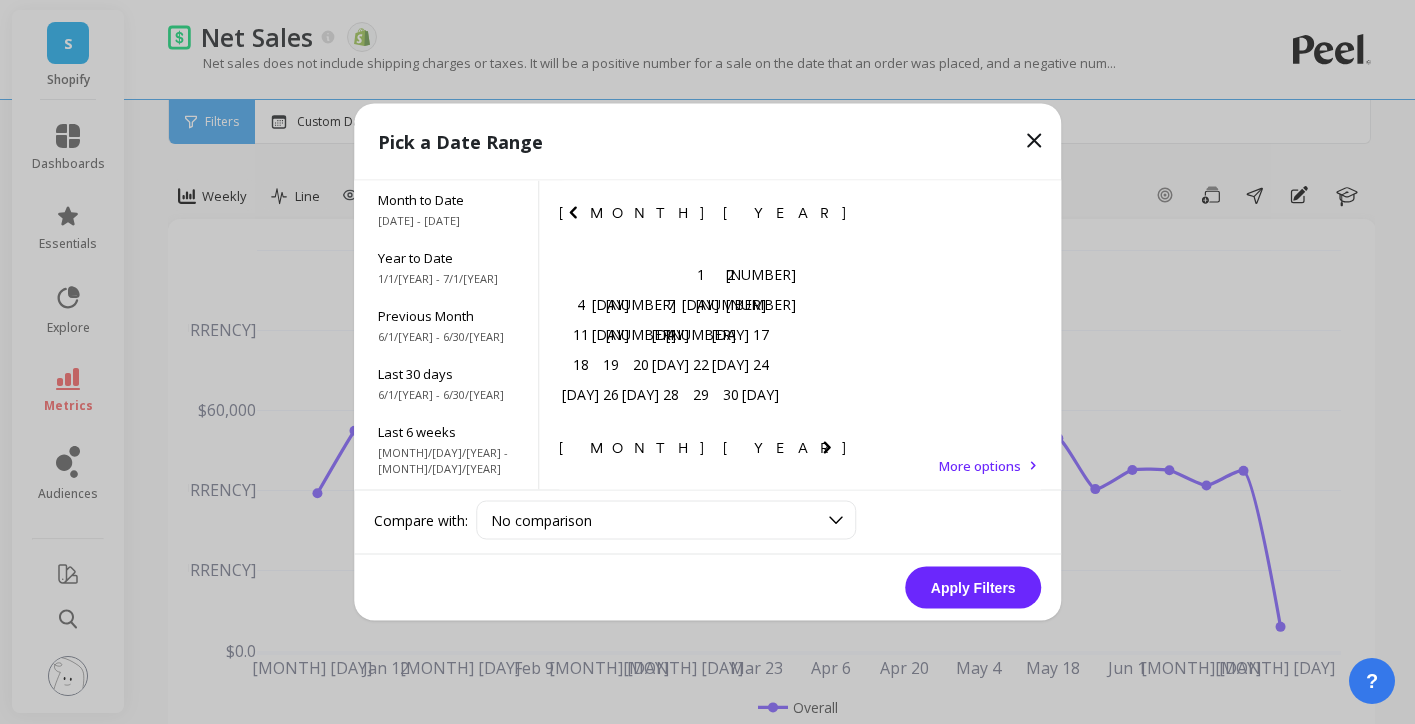 click on "29" at bounding box center [581, 629] 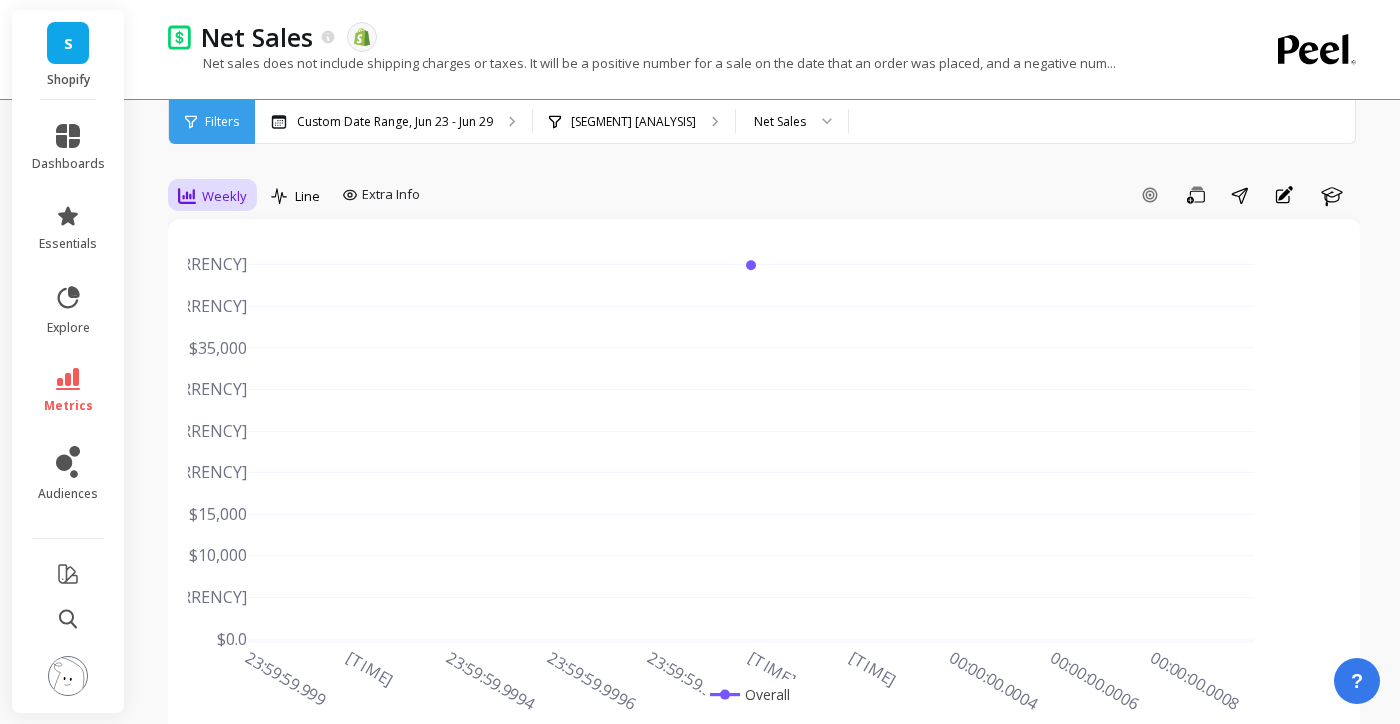 click on "Weekly" at bounding box center [212, 196] 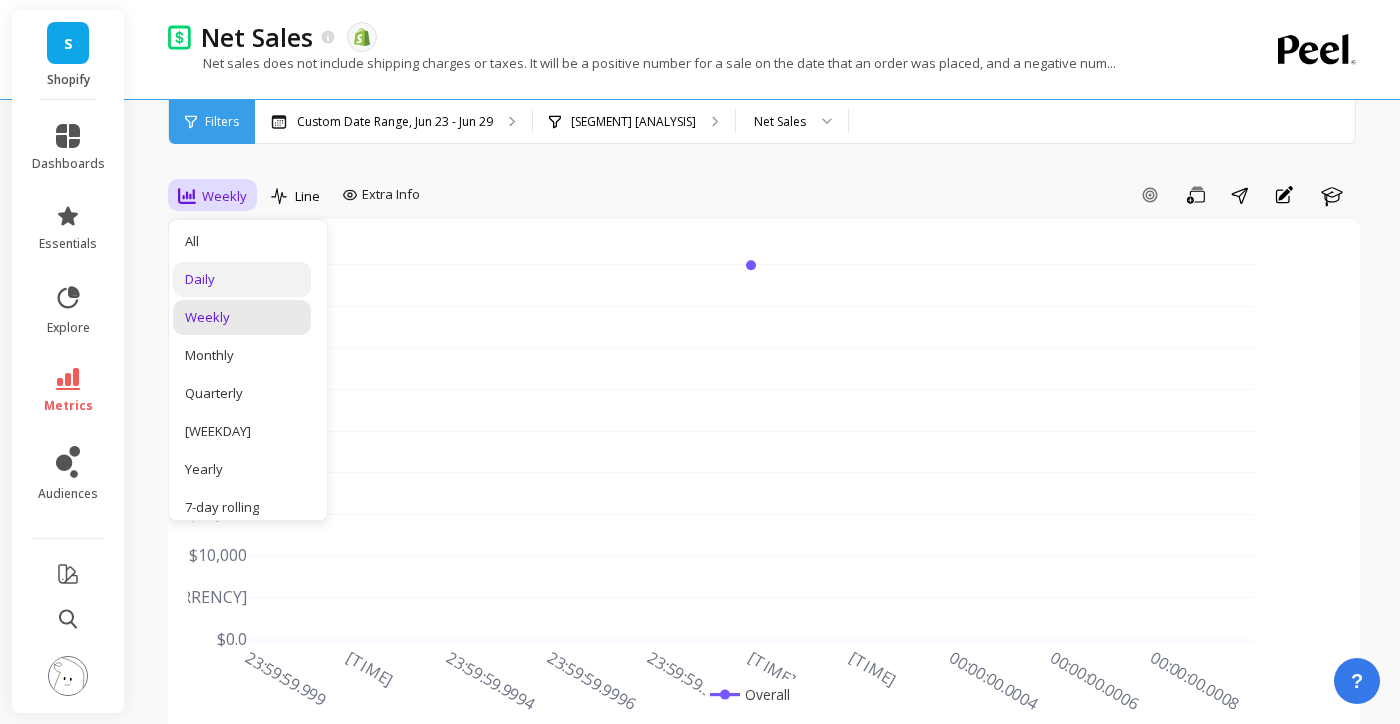 click on "Daily" at bounding box center (242, 279) 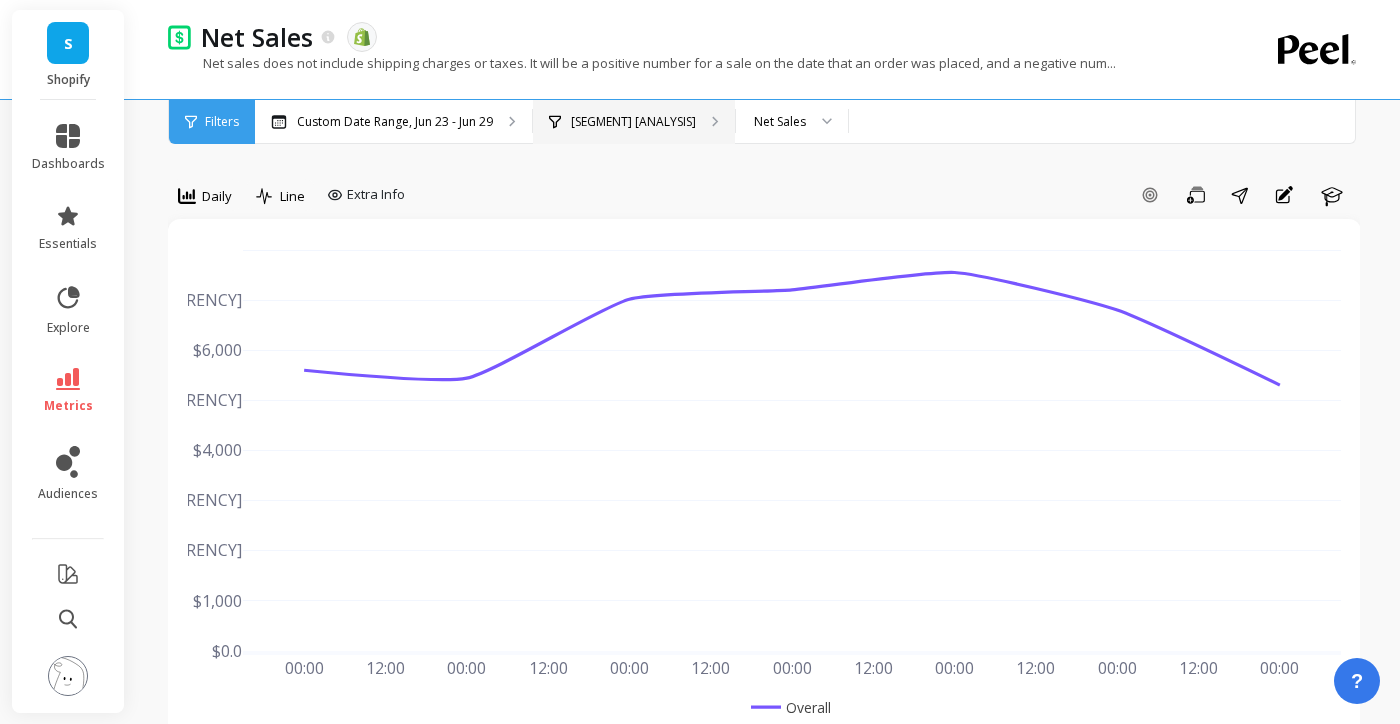 click on "Segment Analysis" at bounding box center [395, 122] 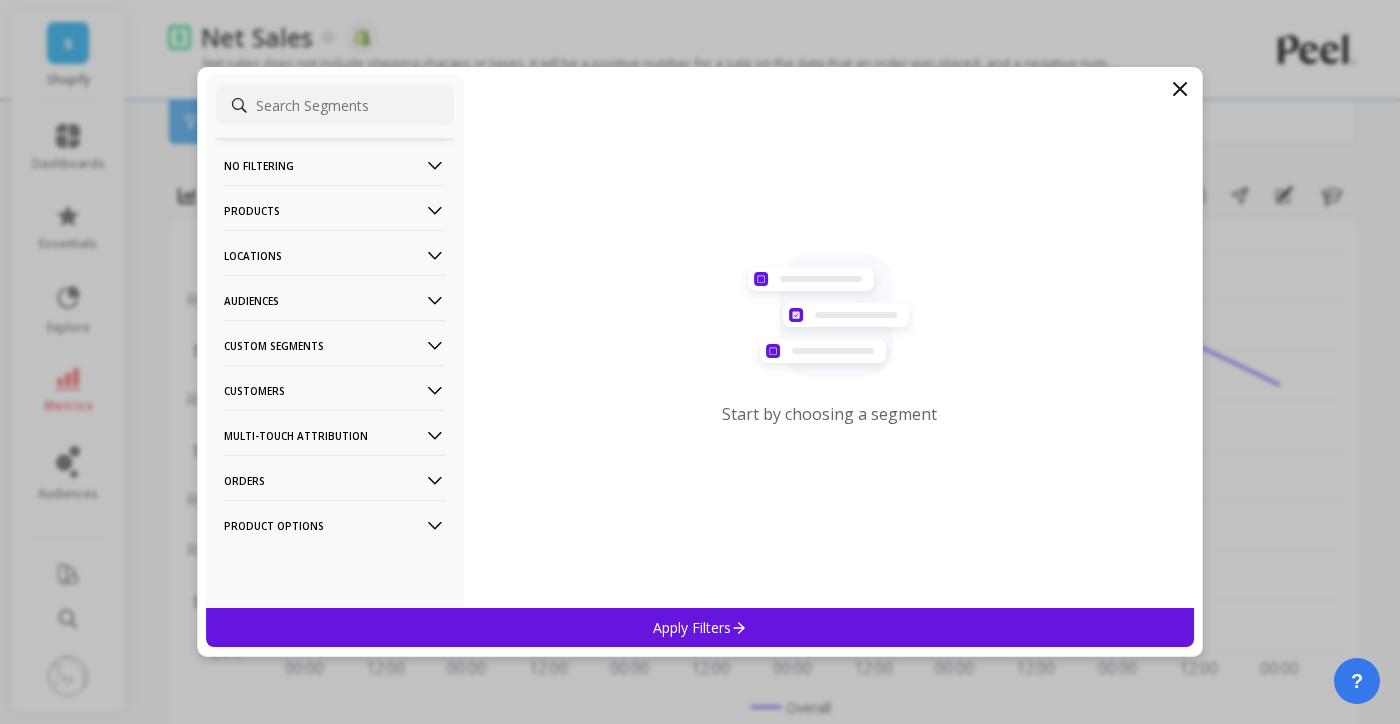 click on "Products" at bounding box center [335, 165] 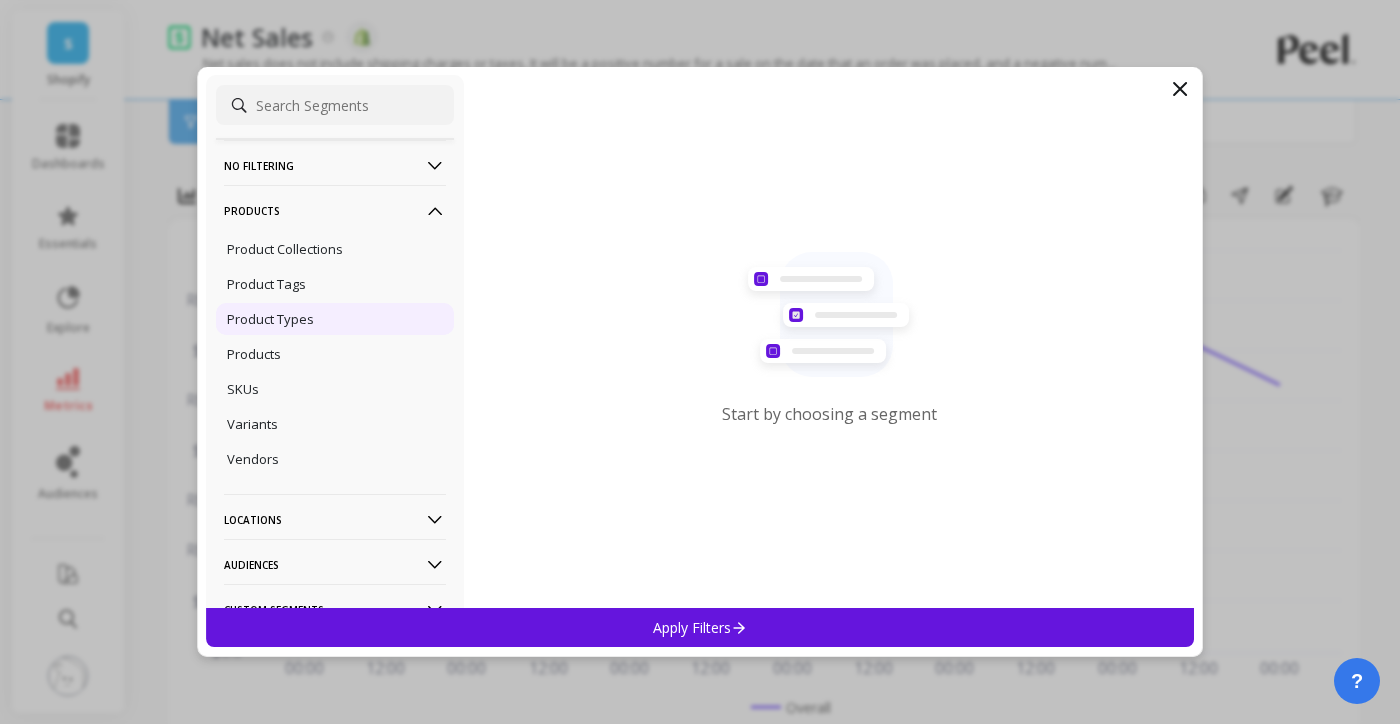 click on "Product Types" at bounding box center (270, 319) 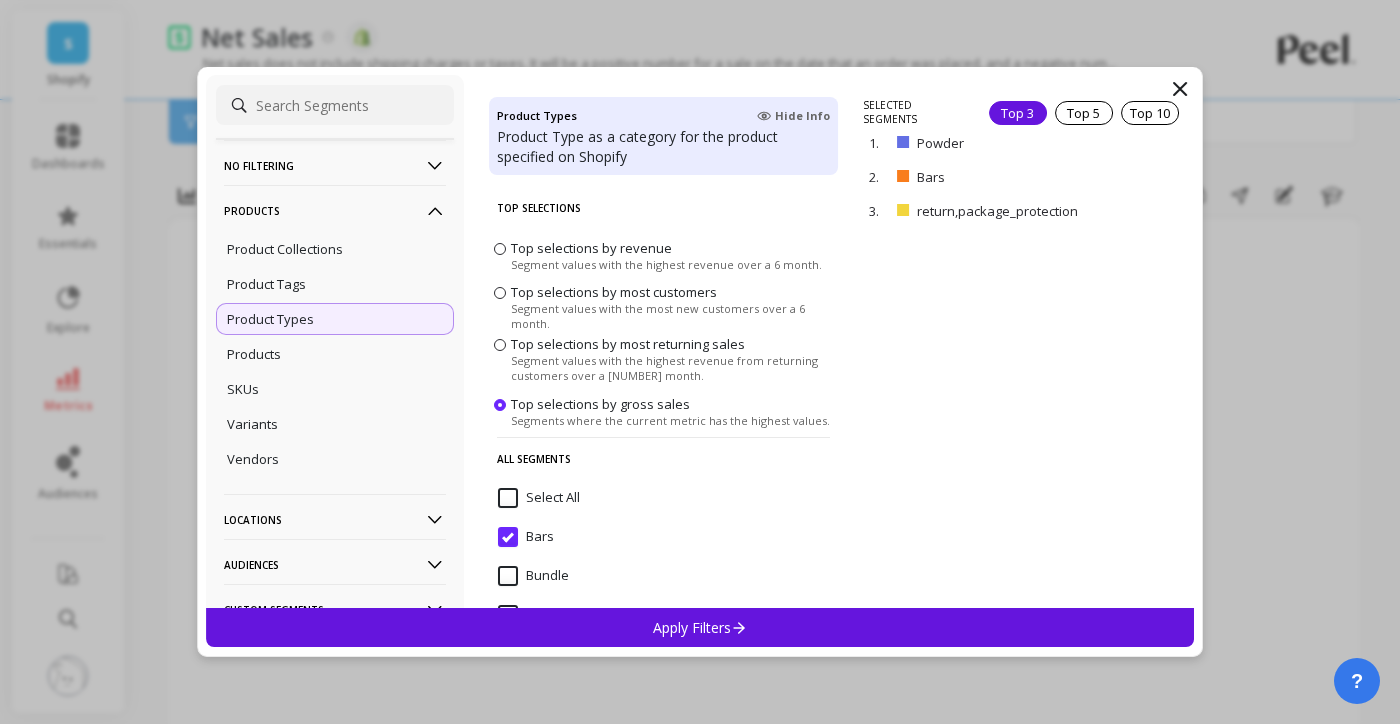 click at bounding box center [739, 627] 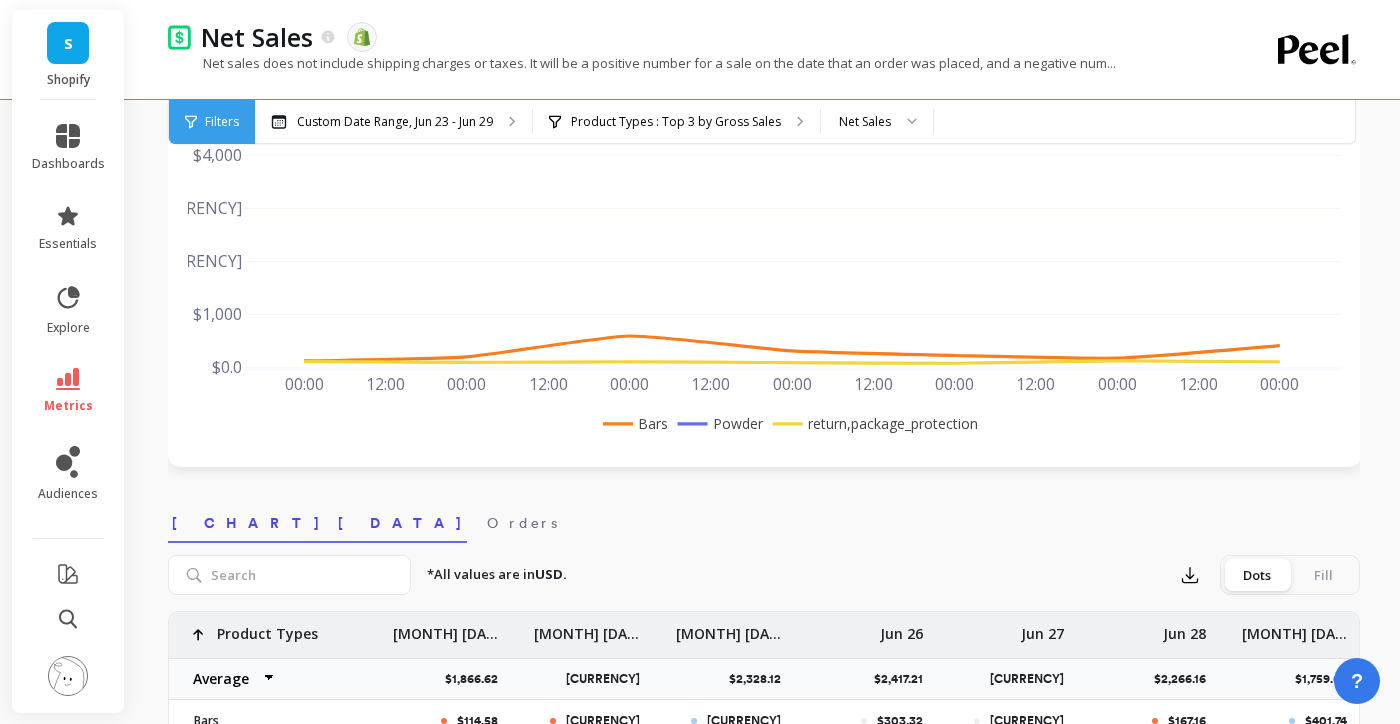 scroll, scrollTop: 300, scrollLeft: 0, axis: vertical 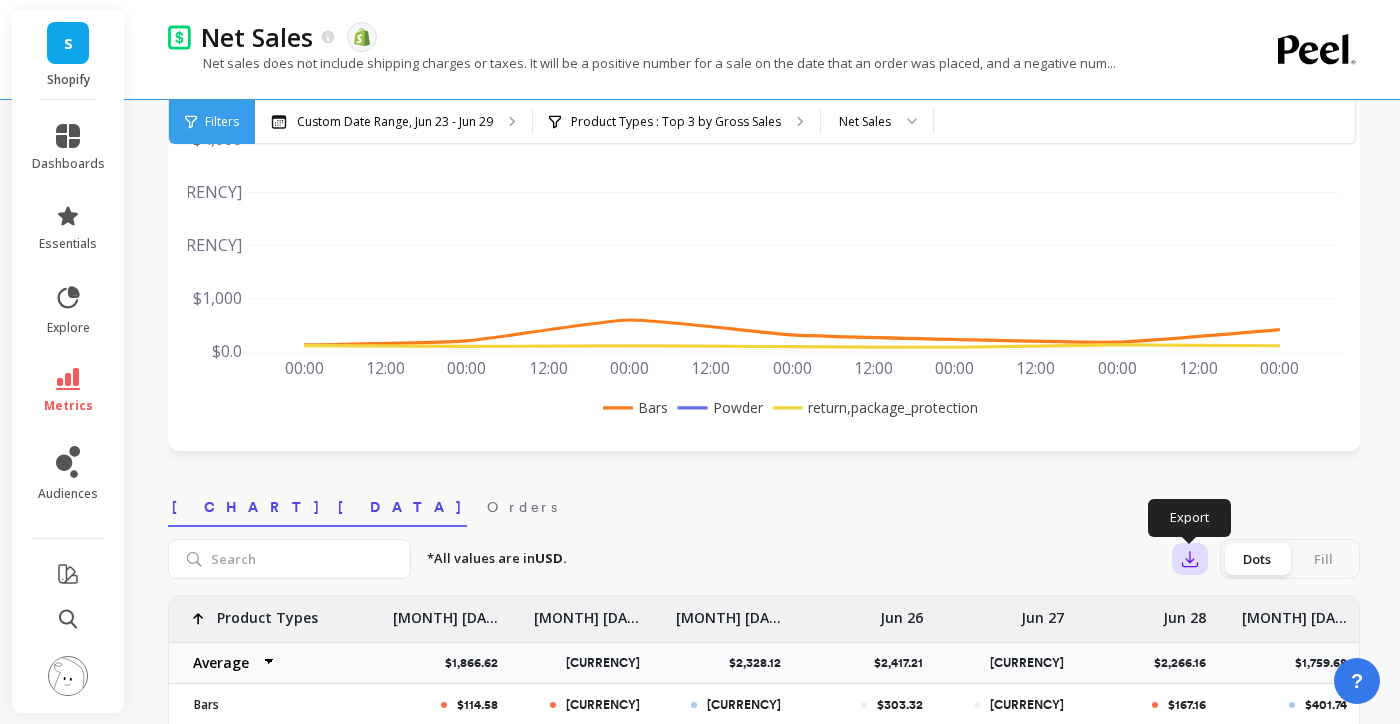 click at bounding box center [1190, 559] 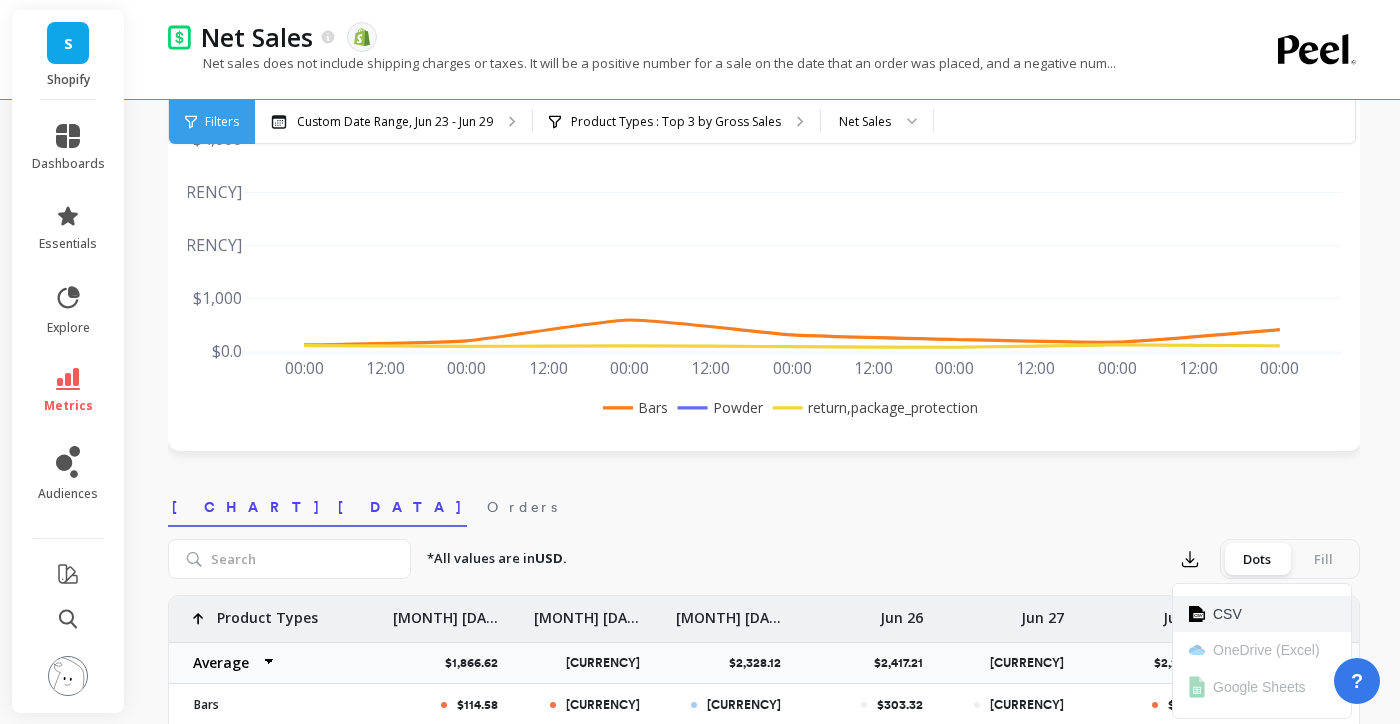click on "CSV" at bounding box center (1262, 614) 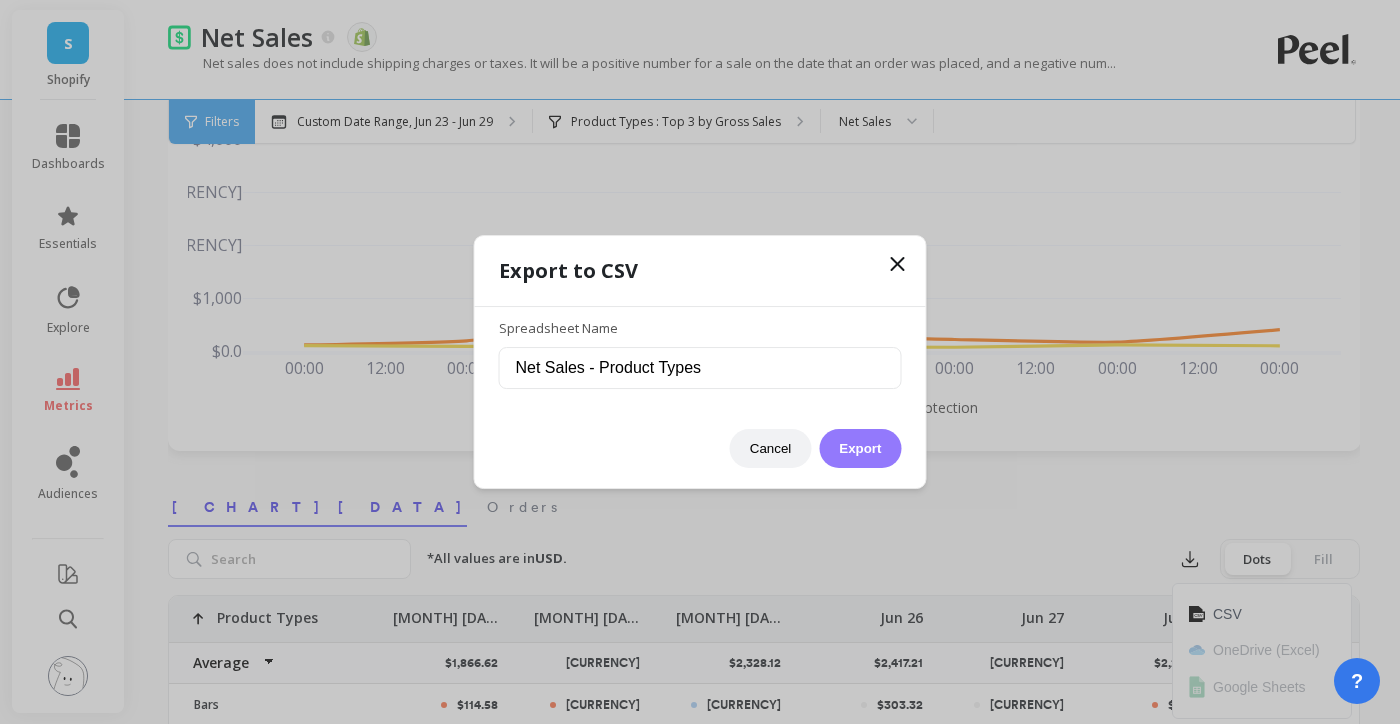 click on "Export" at bounding box center [860, 448] 